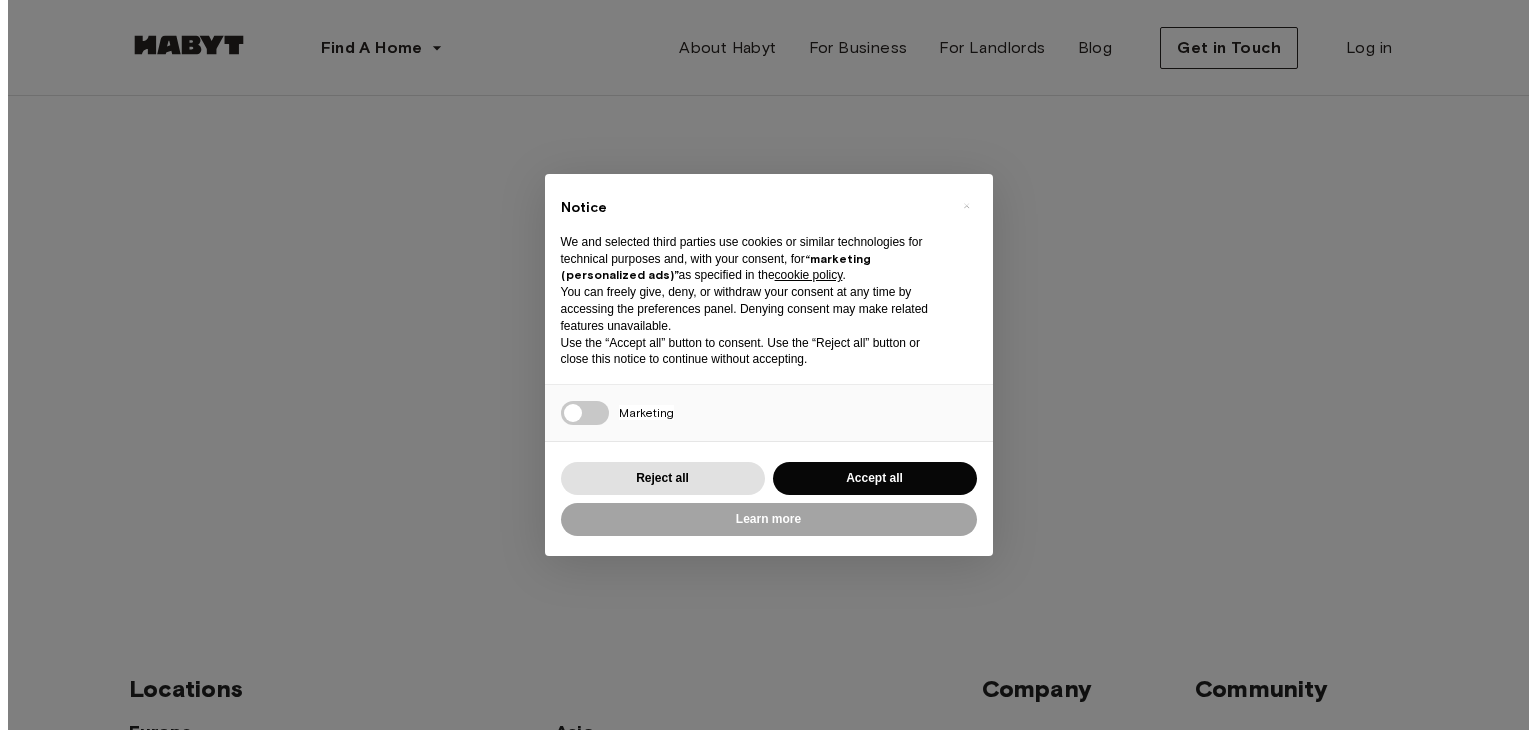scroll, scrollTop: 0, scrollLeft: 0, axis: both 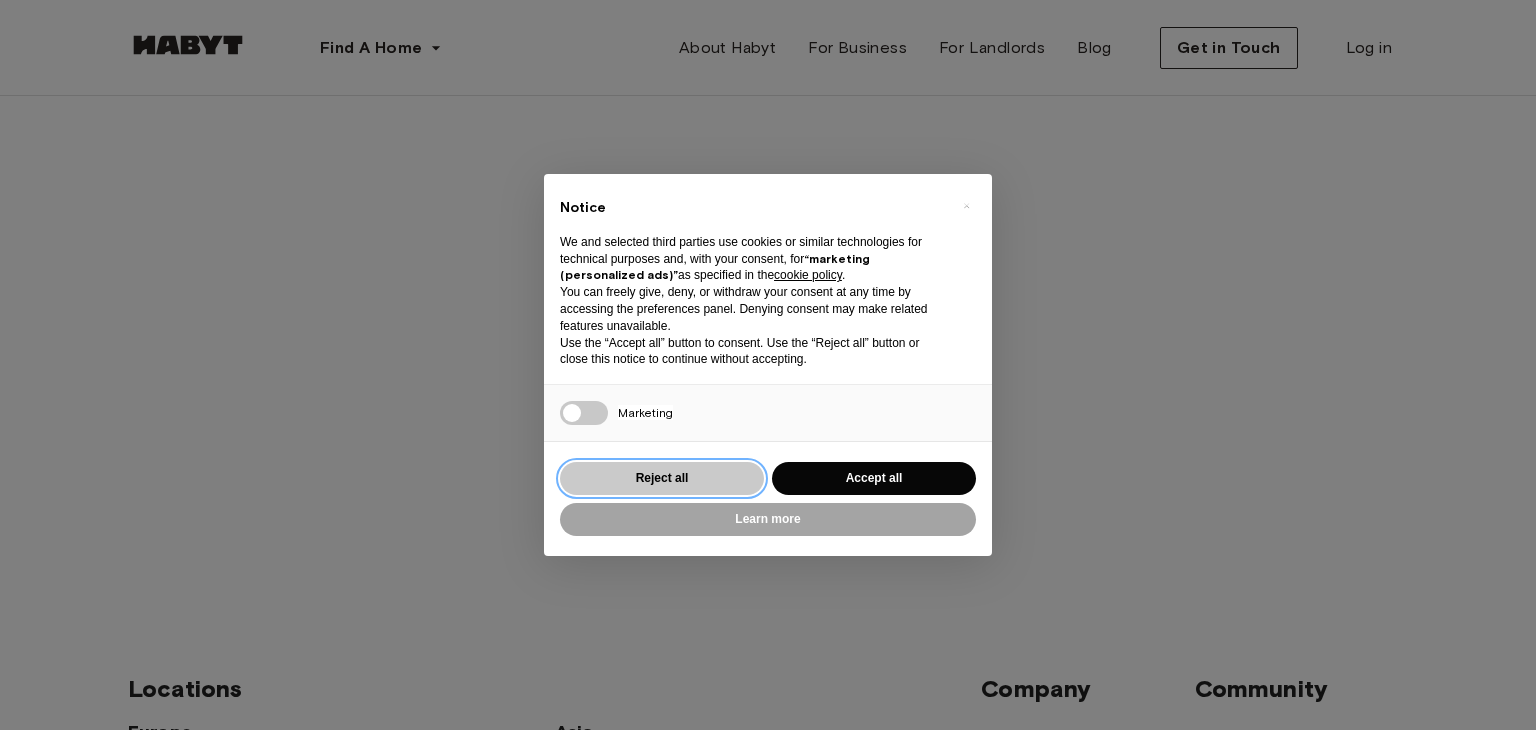 click on "Reject all" at bounding box center (662, 478) 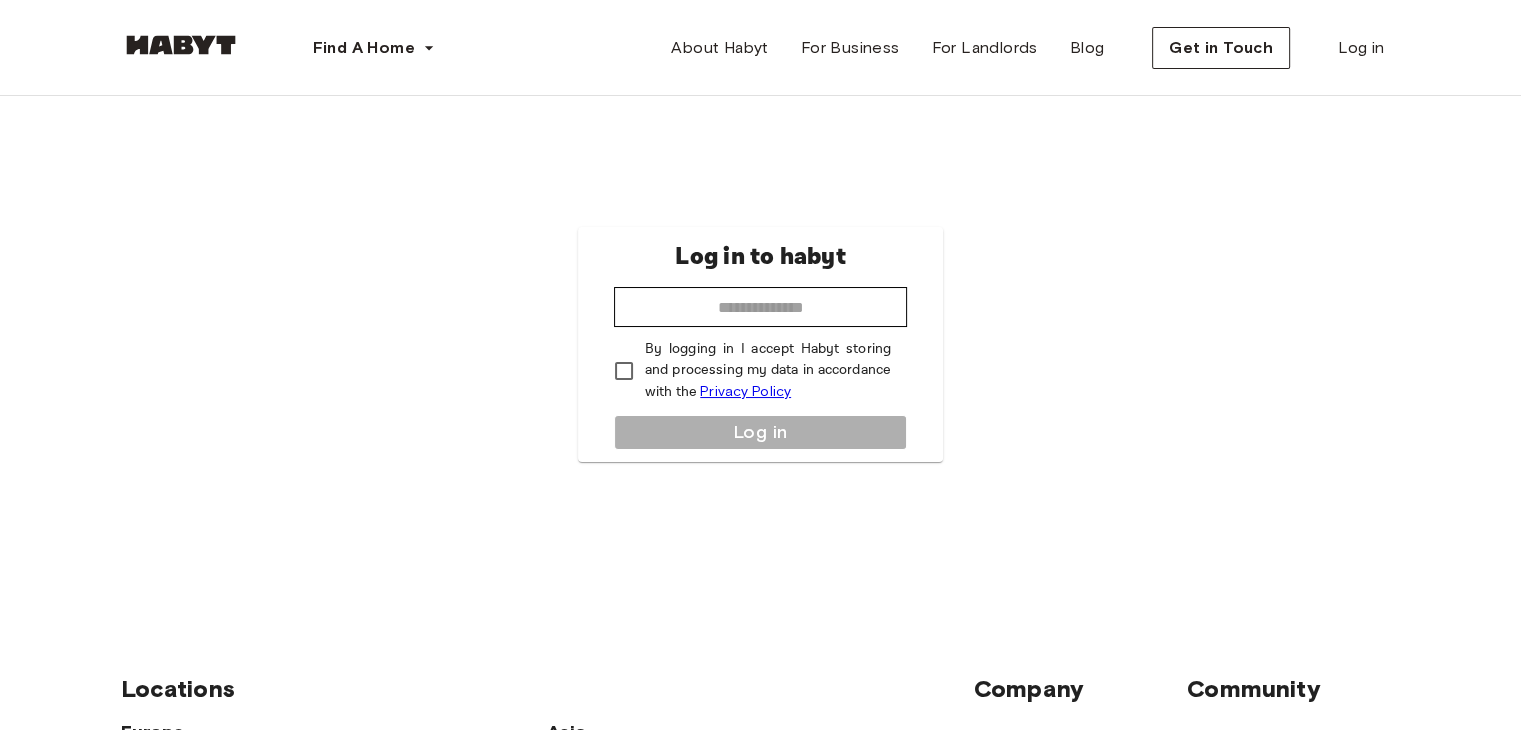 click at bounding box center [181, 45] 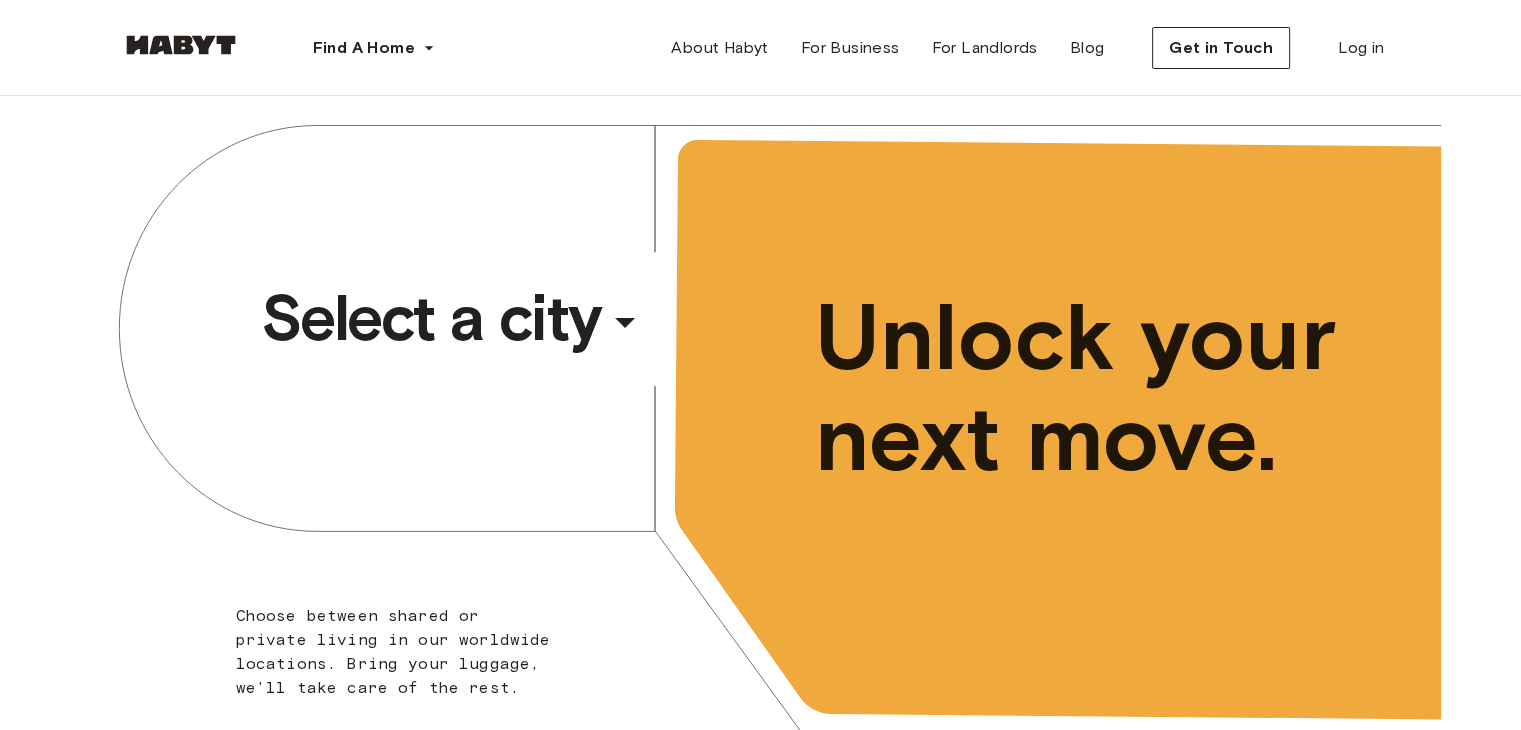 click on "Select a city" at bounding box center [431, 318] 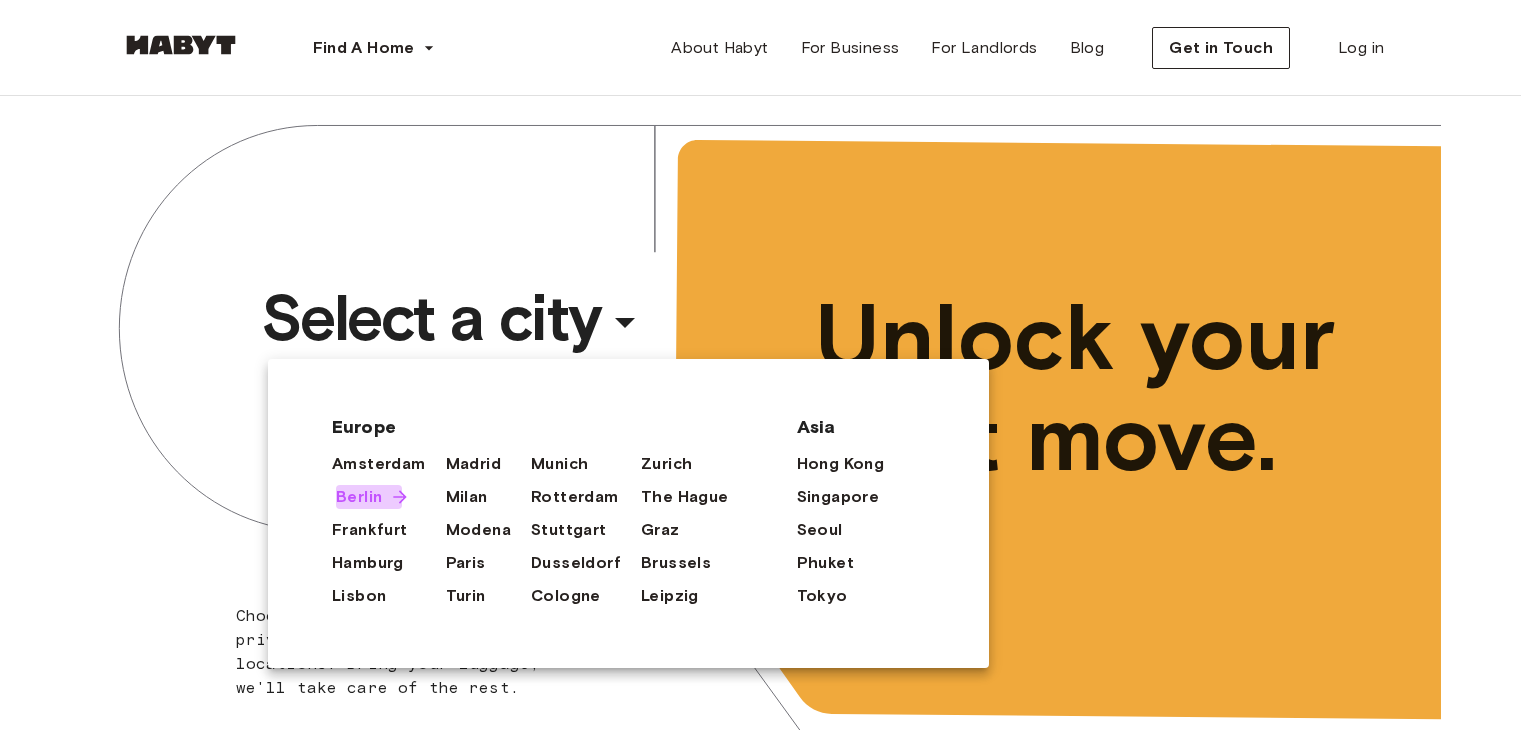 click on "Berlin" at bounding box center (359, 497) 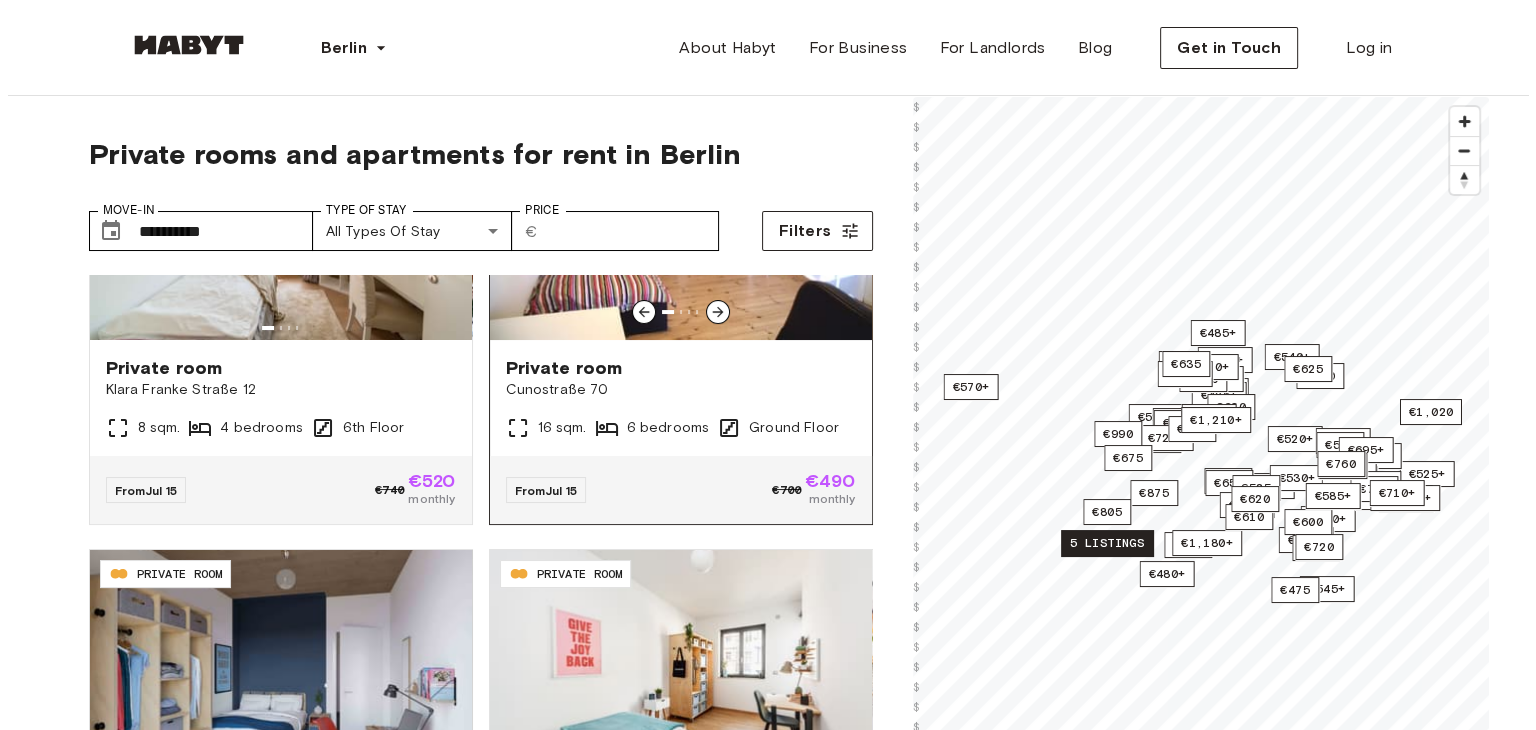 scroll, scrollTop: 322, scrollLeft: 0, axis: vertical 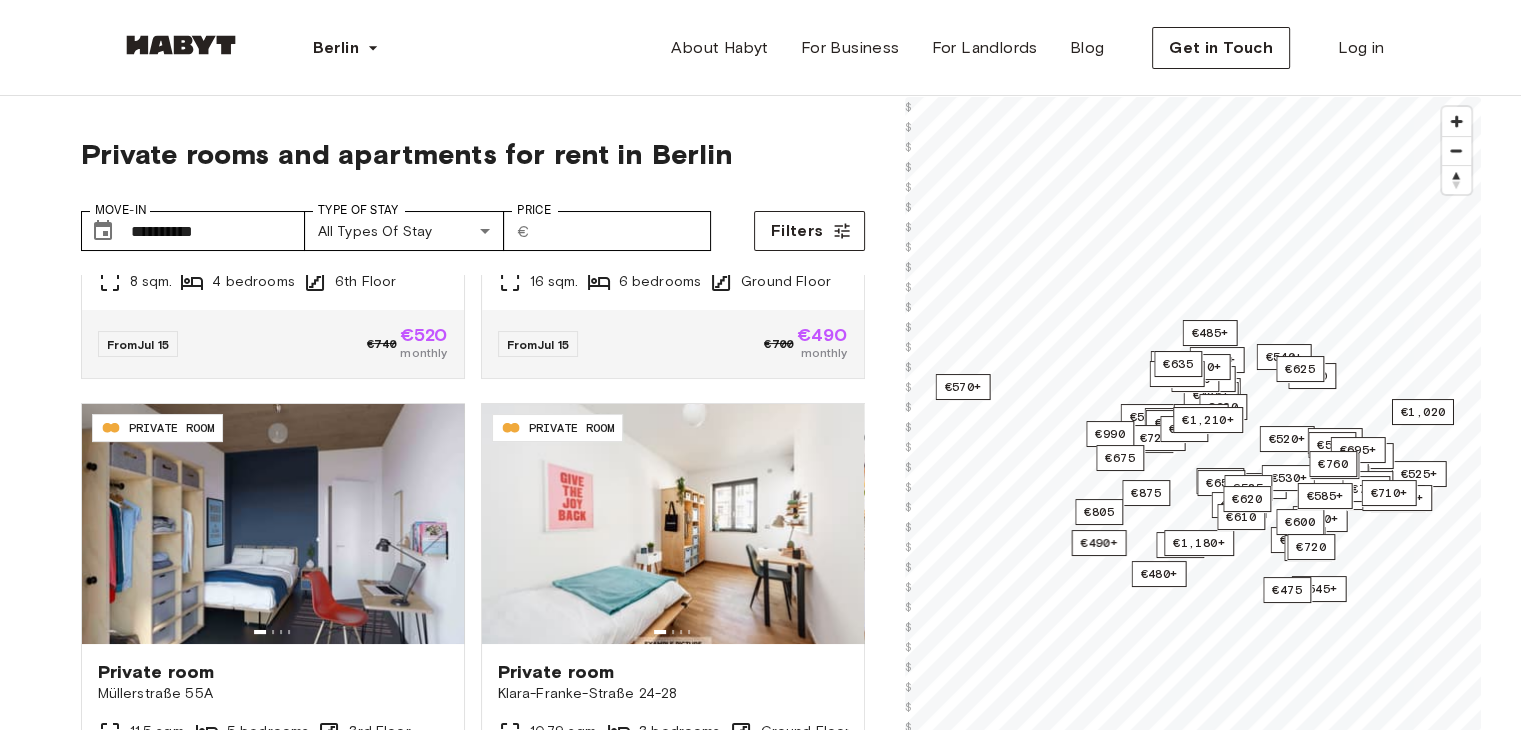 click on "**********" at bounding box center (473, 223) 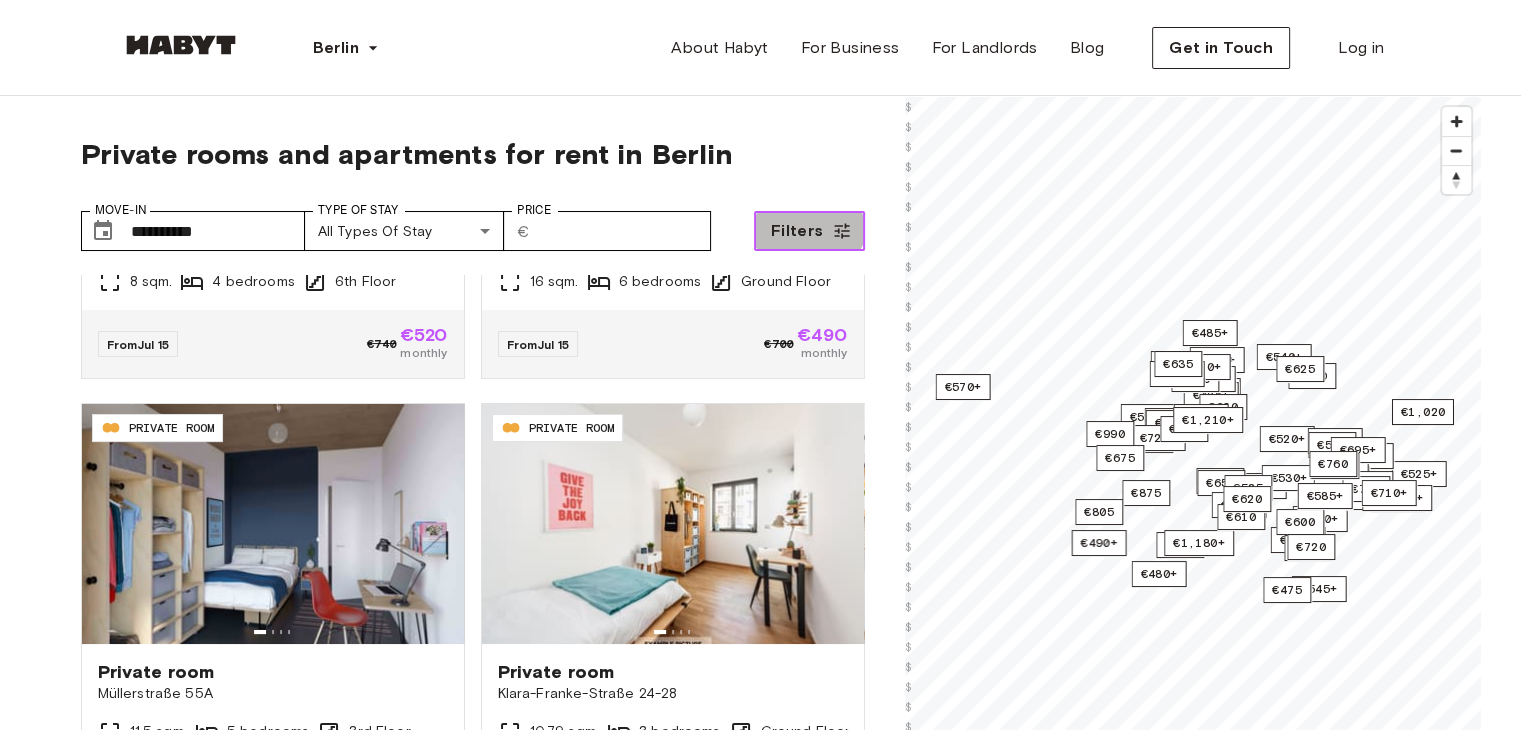 click on "Filters" at bounding box center (809, 231) 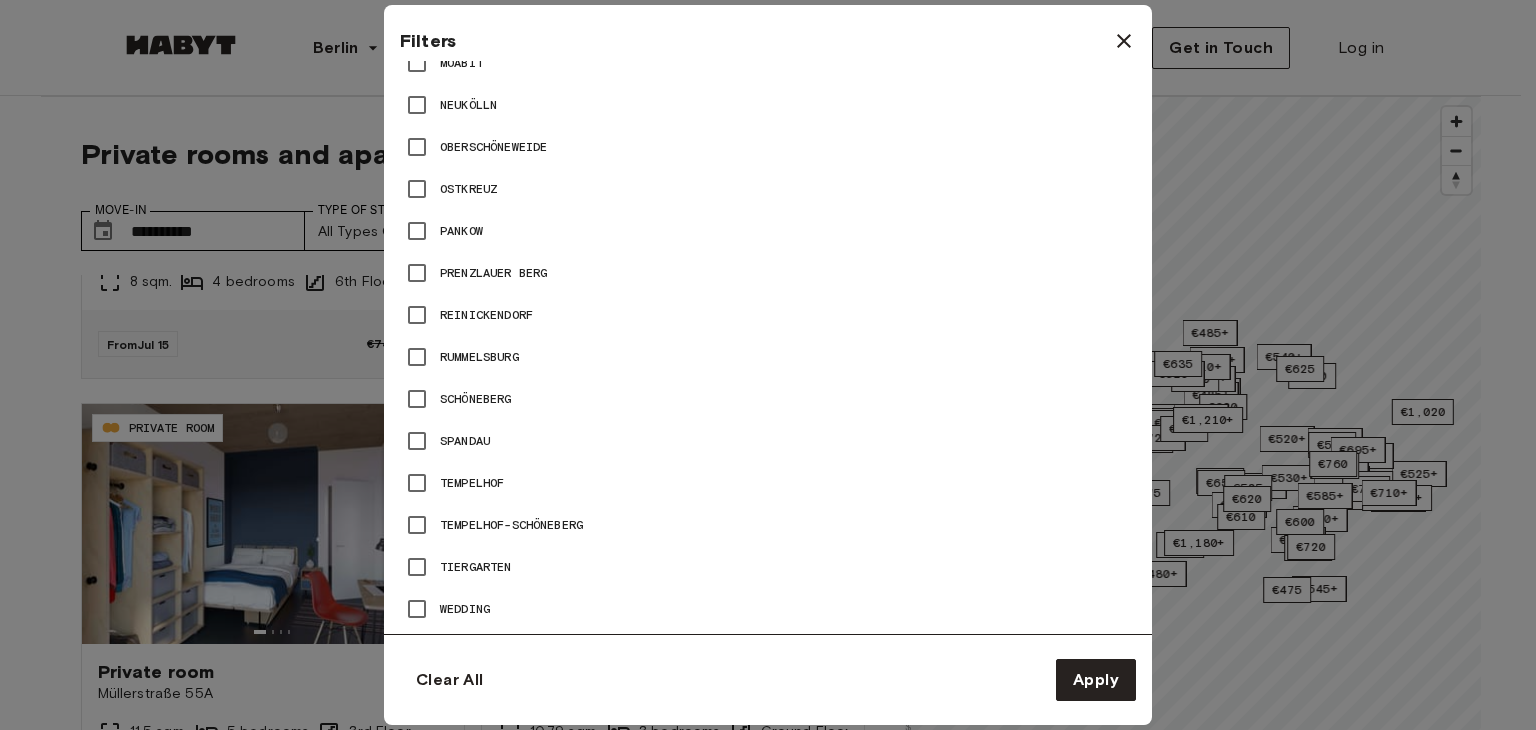 scroll, scrollTop: 1390, scrollLeft: 0, axis: vertical 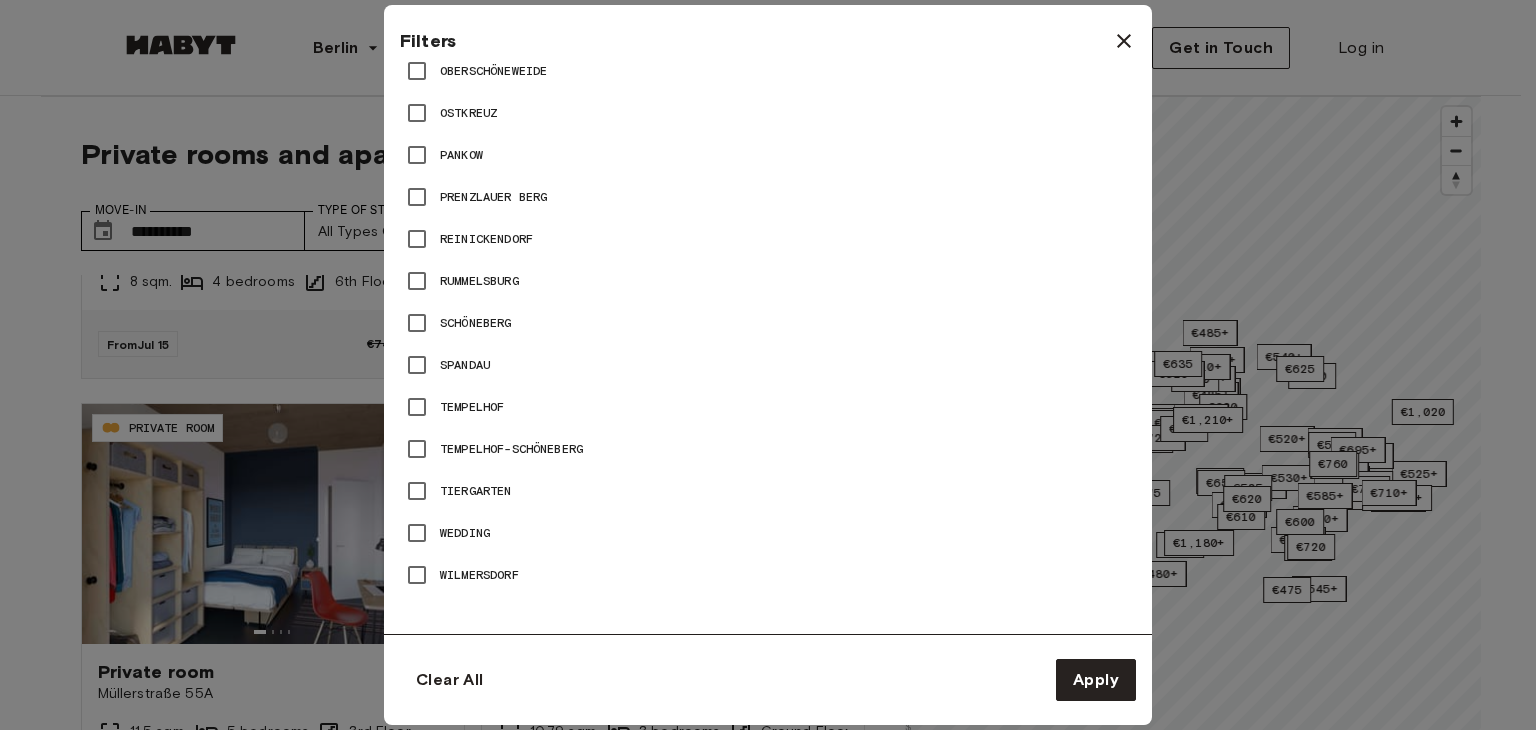 click on "Wedding" at bounding box center (465, 533) 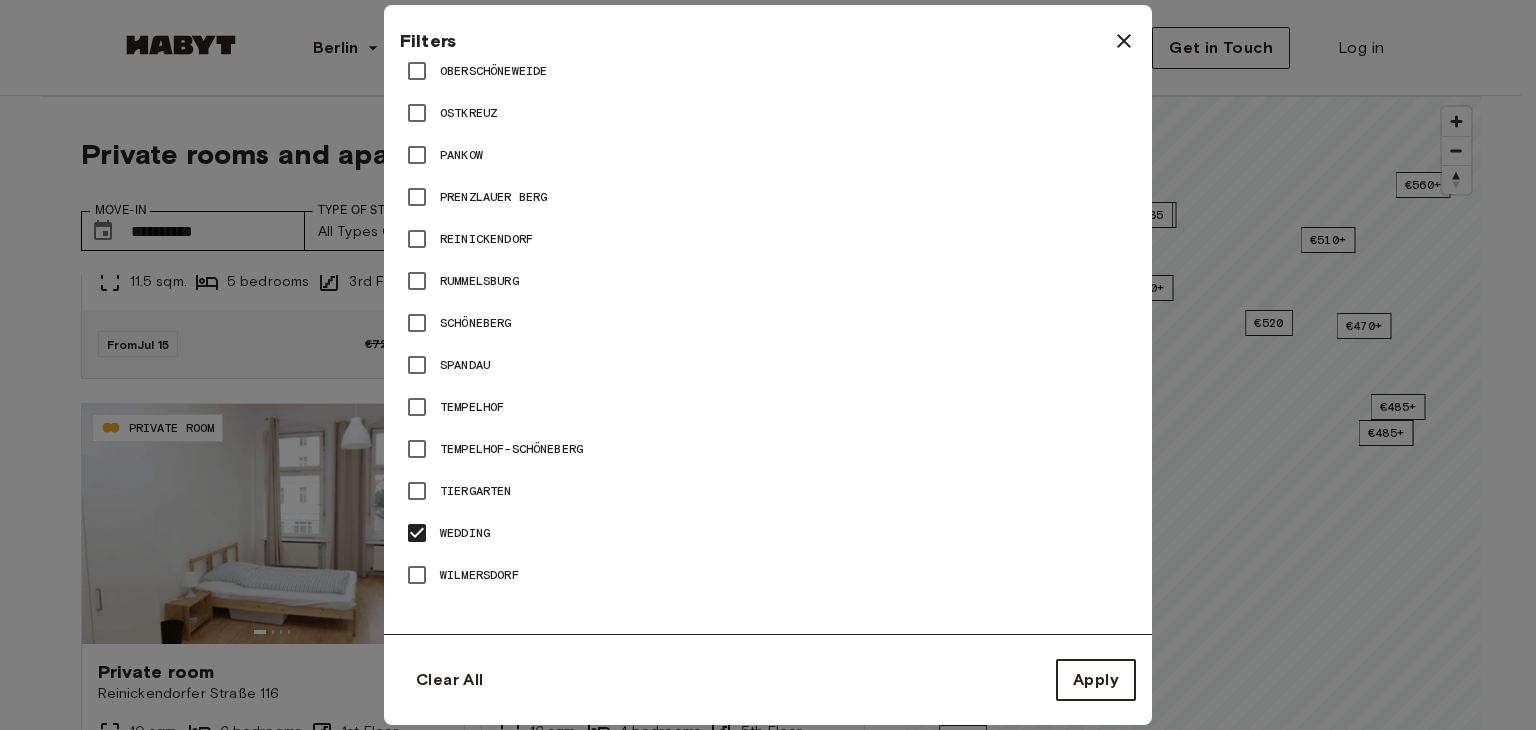 type on "**" 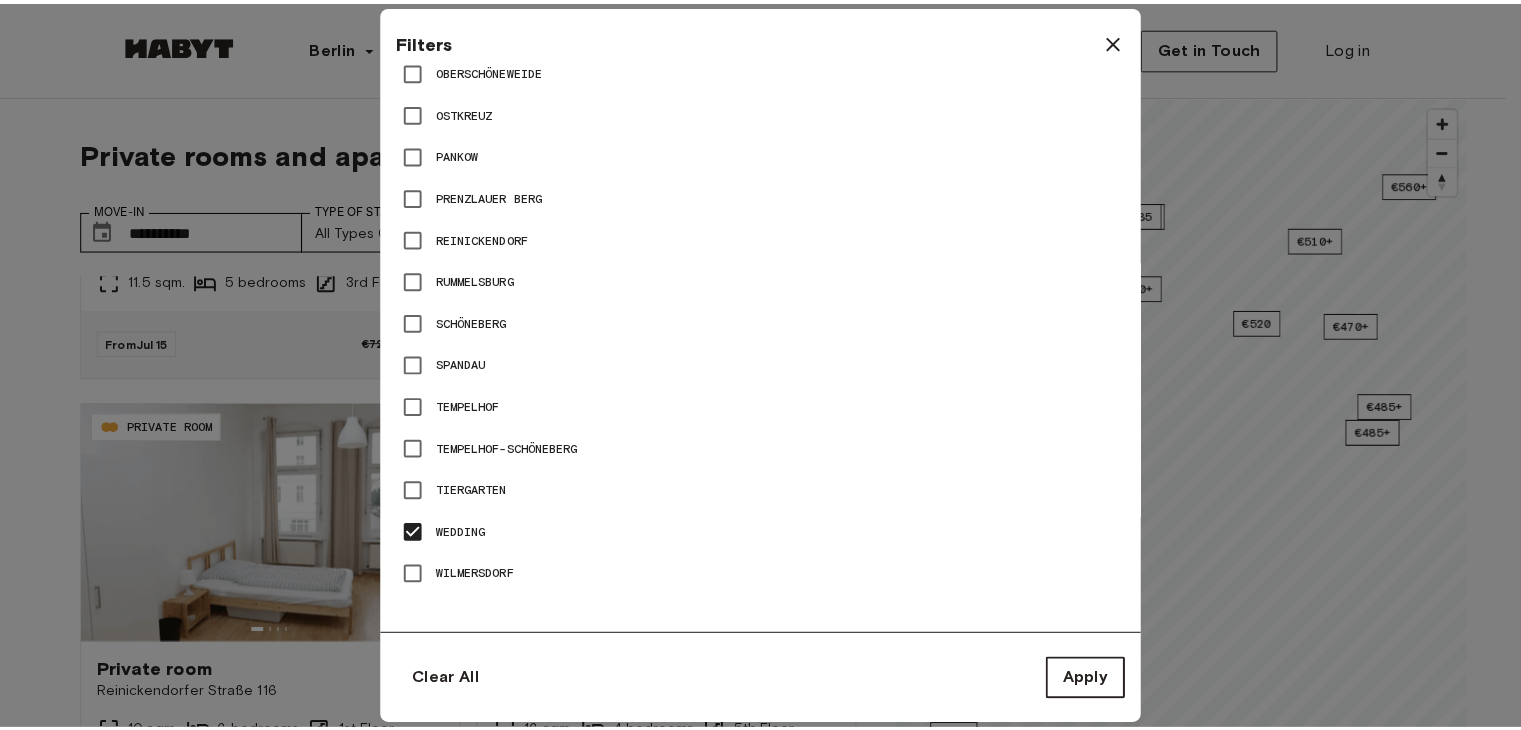 scroll, scrollTop: 1389, scrollLeft: 0, axis: vertical 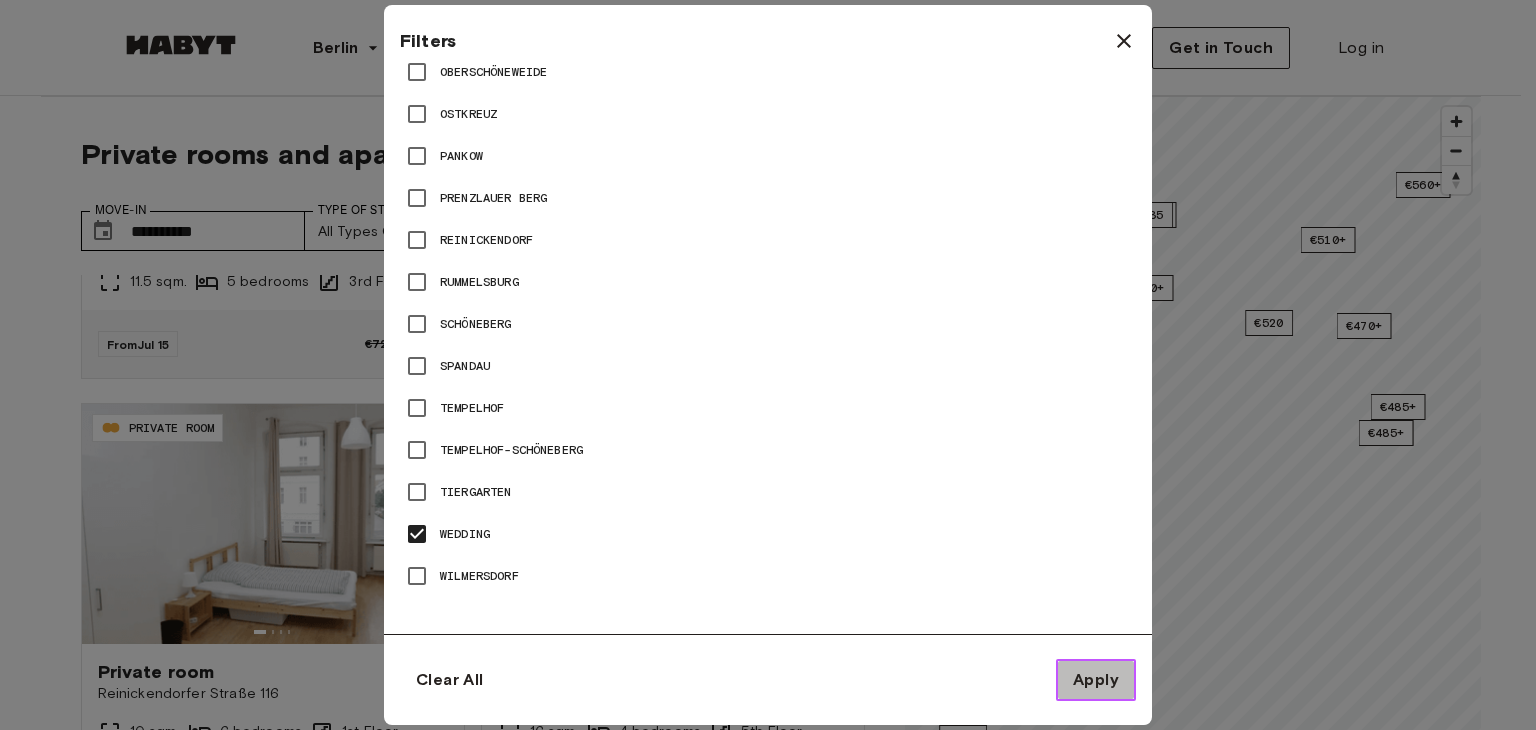 click on "Apply" at bounding box center (1096, 680) 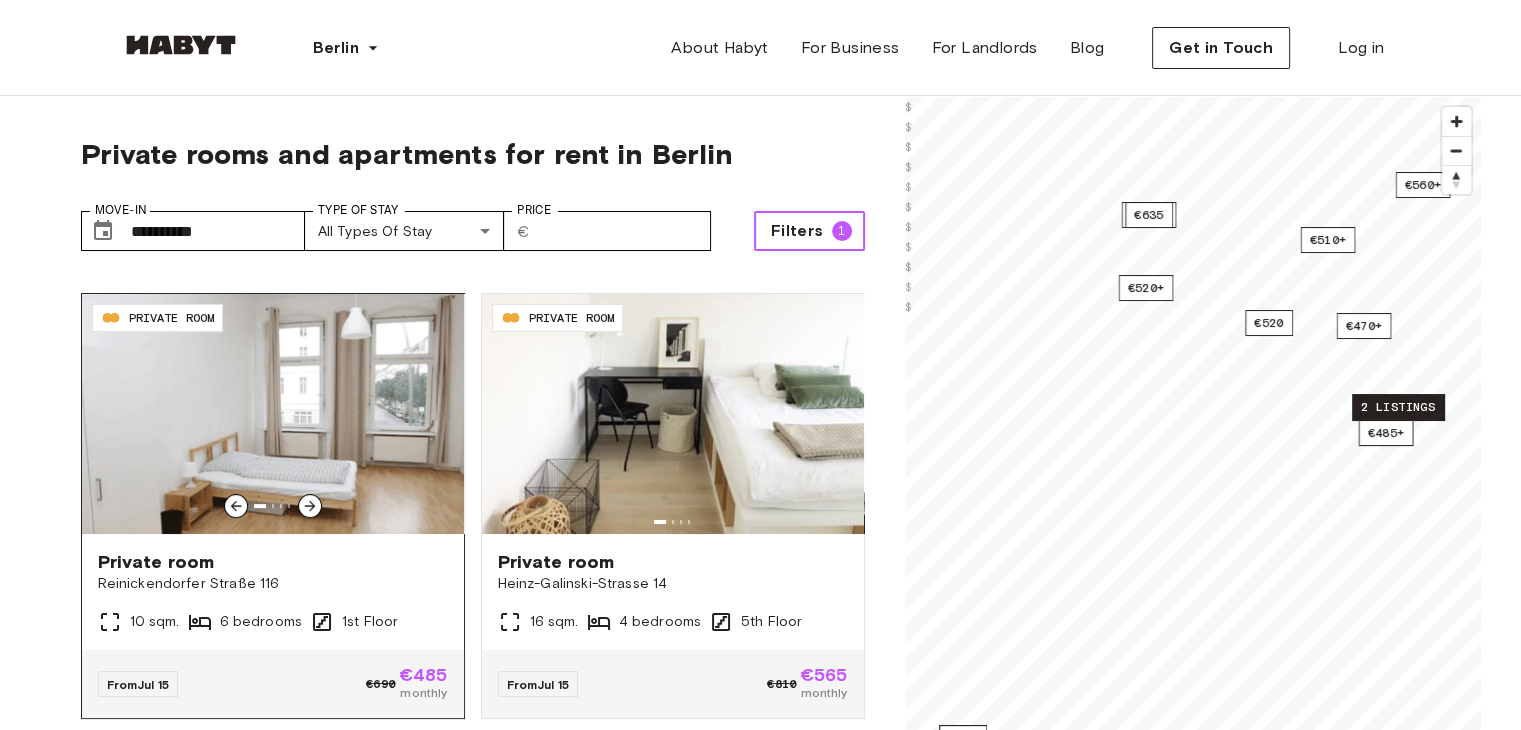 scroll, scrollTop: 434, scrollLeft: 0, axis: vertical 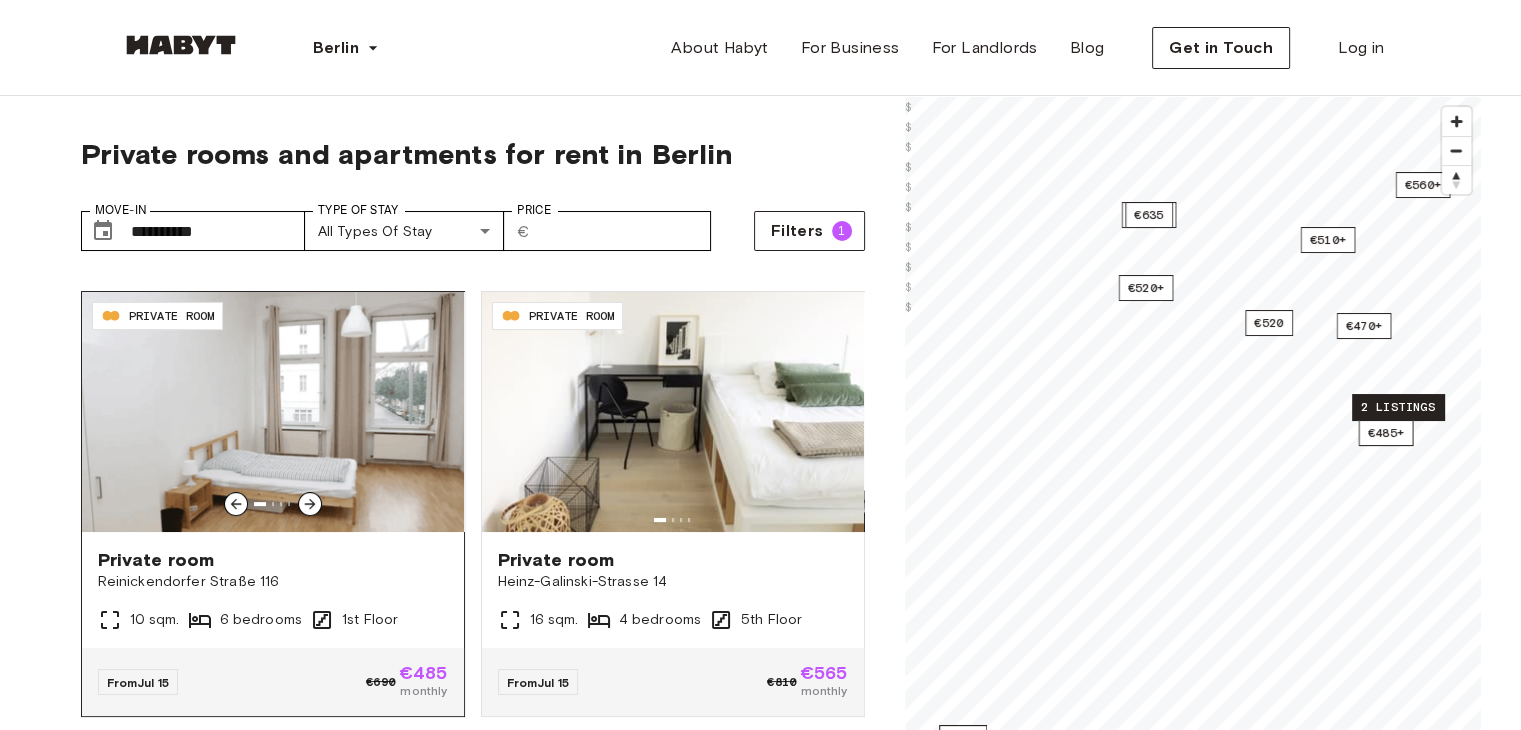 click 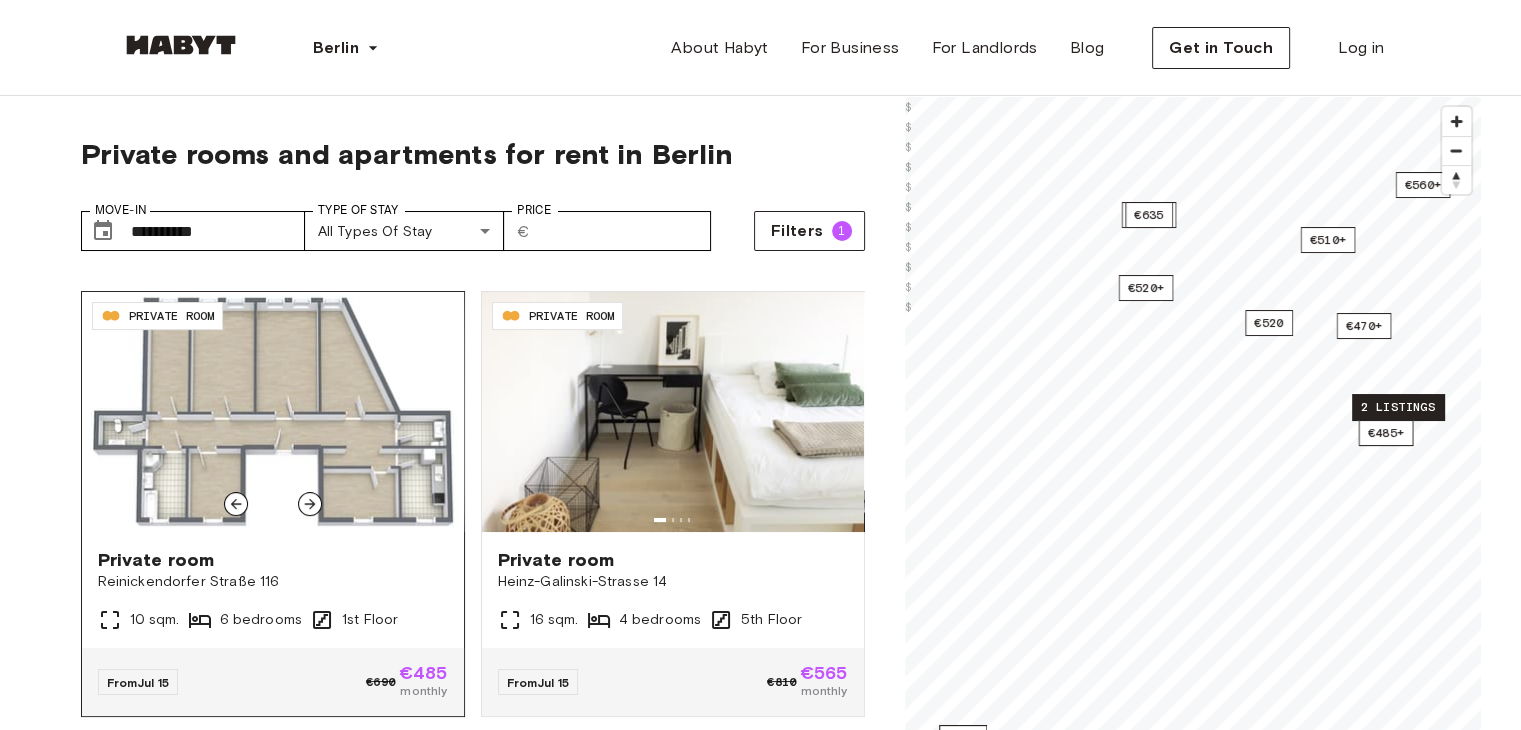 click 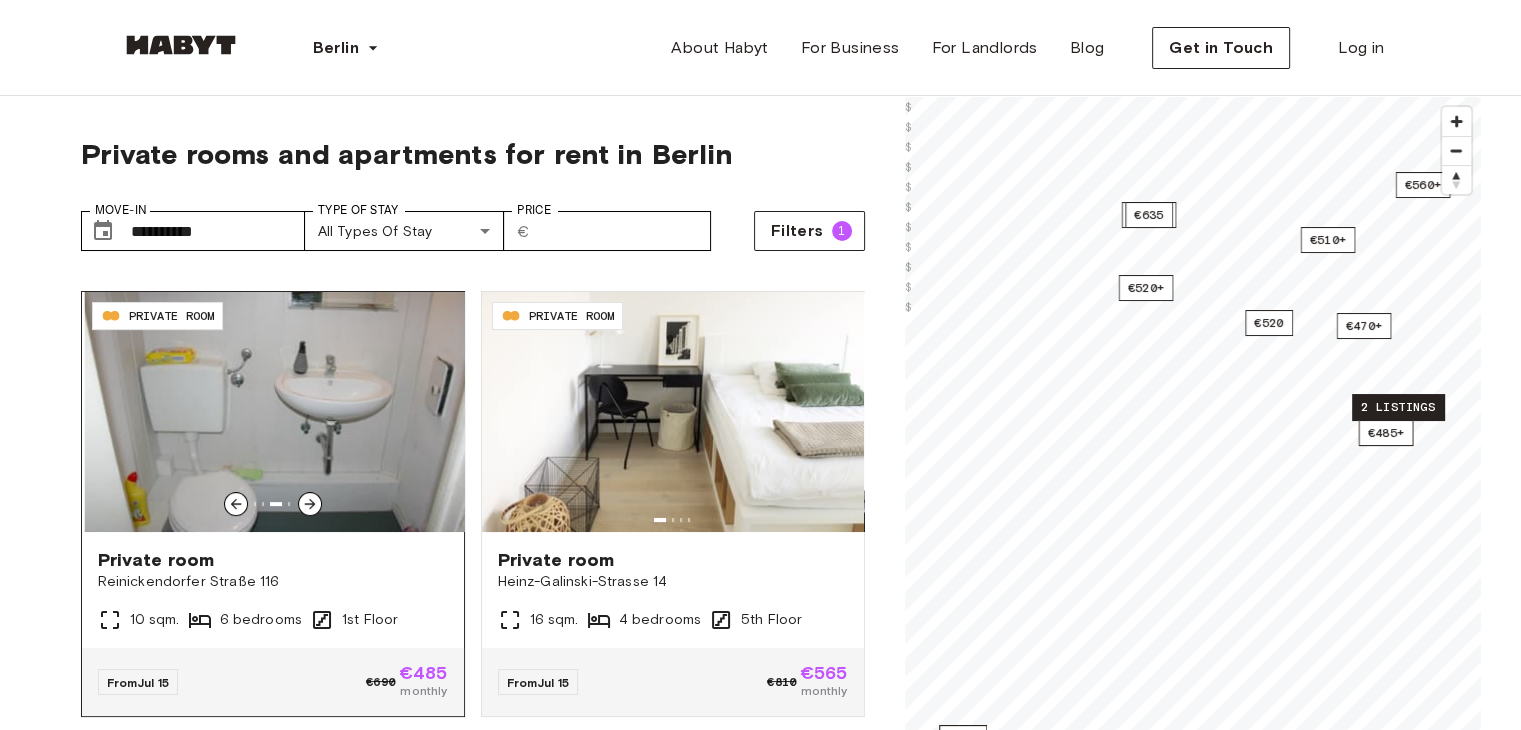 click 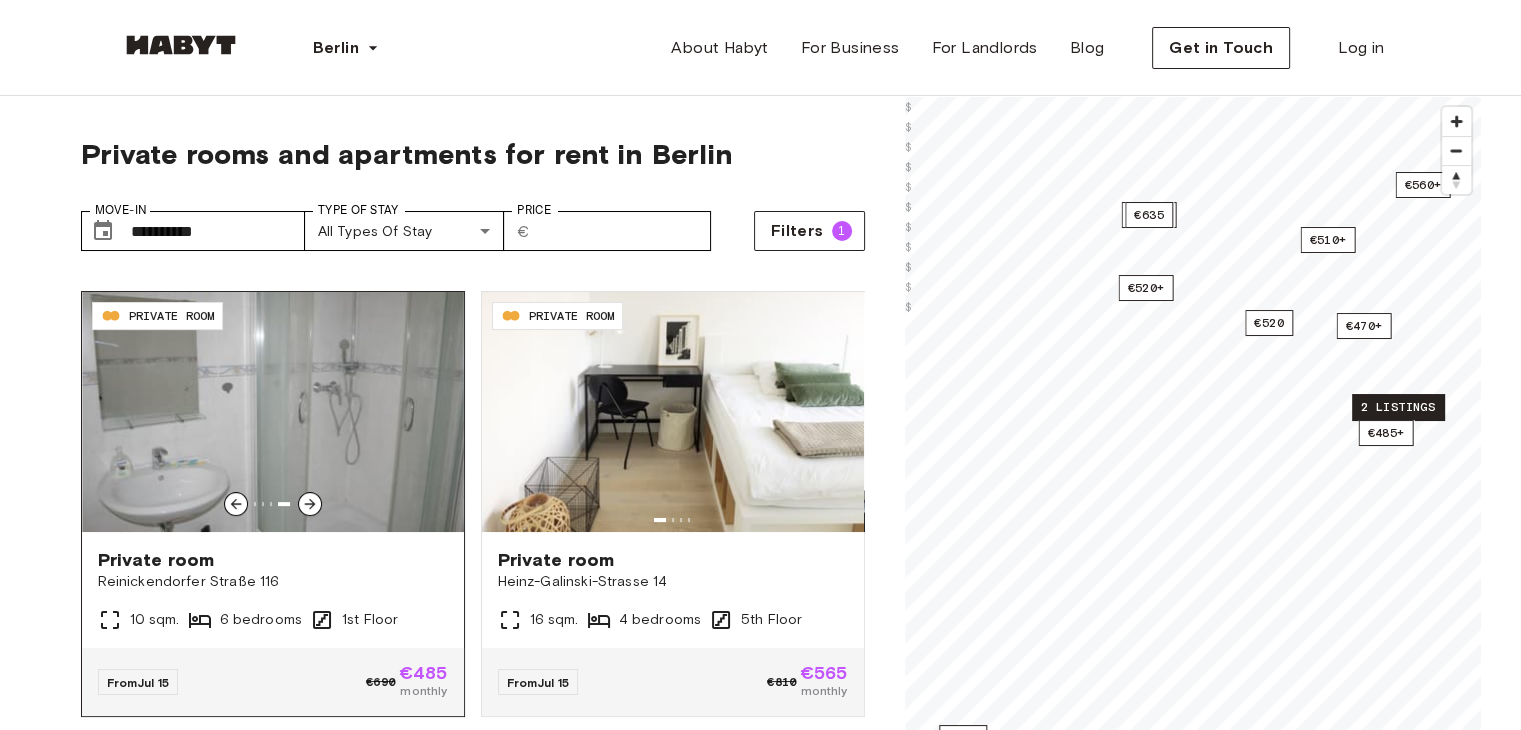 click 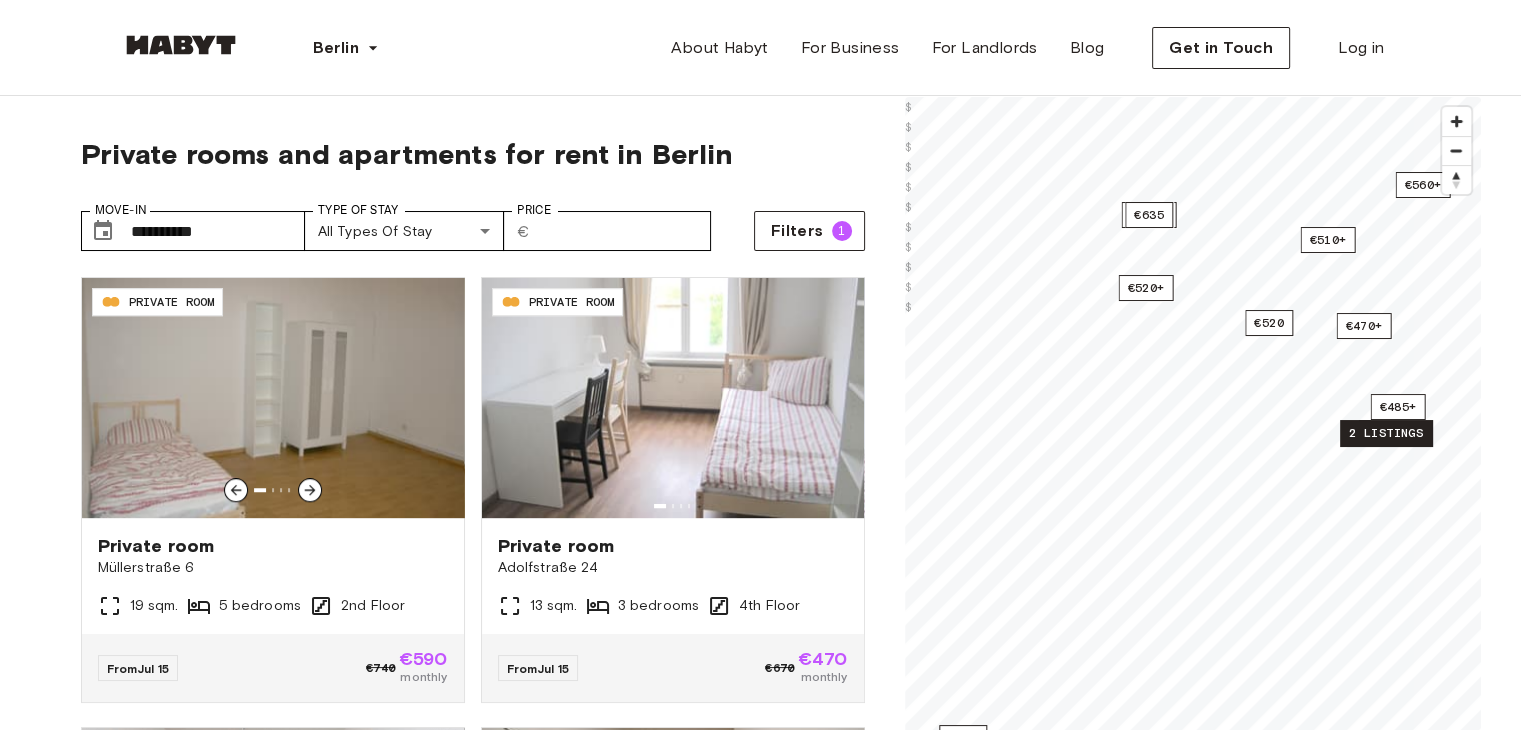 scroll, scrollTop: 1350, scrollLeft: 0, axis: vertical 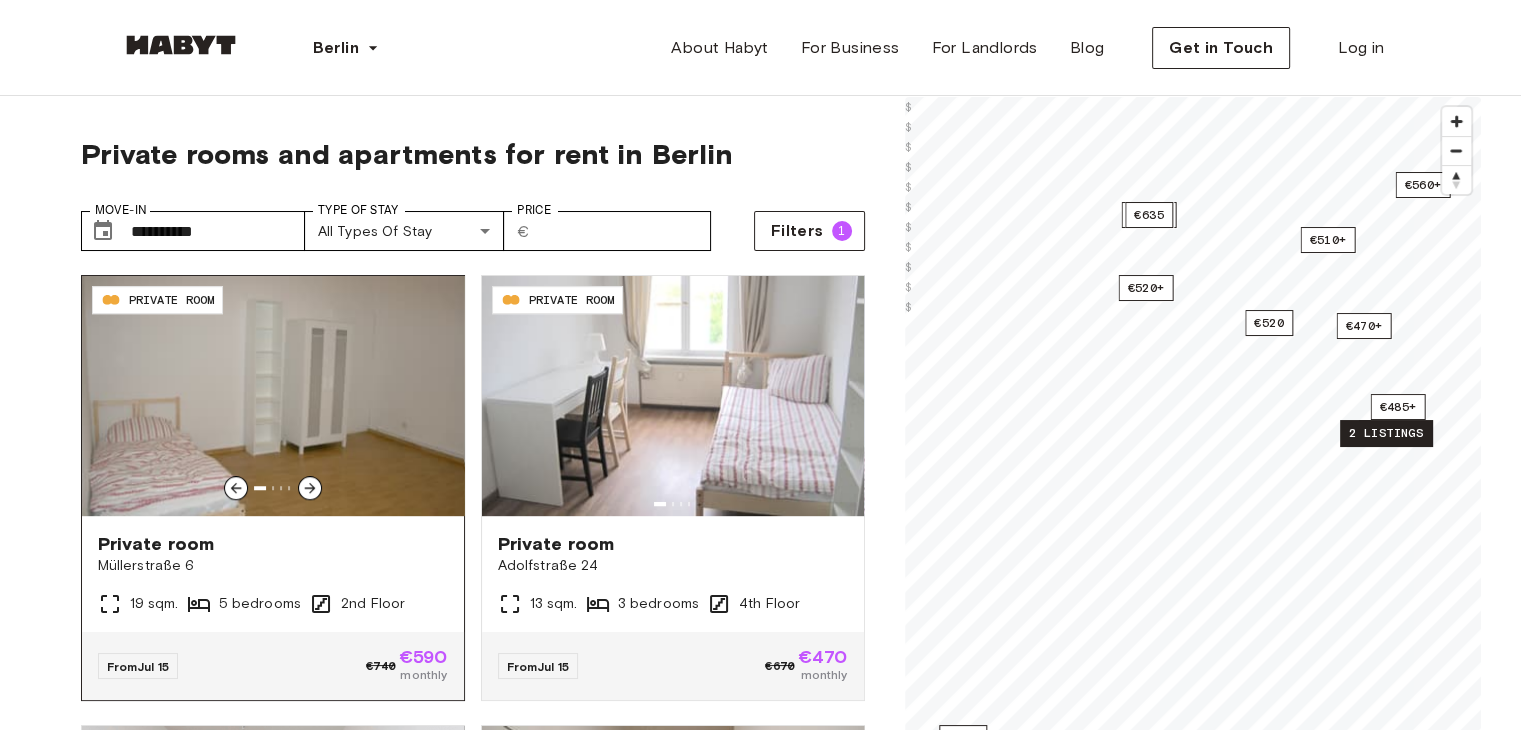 click 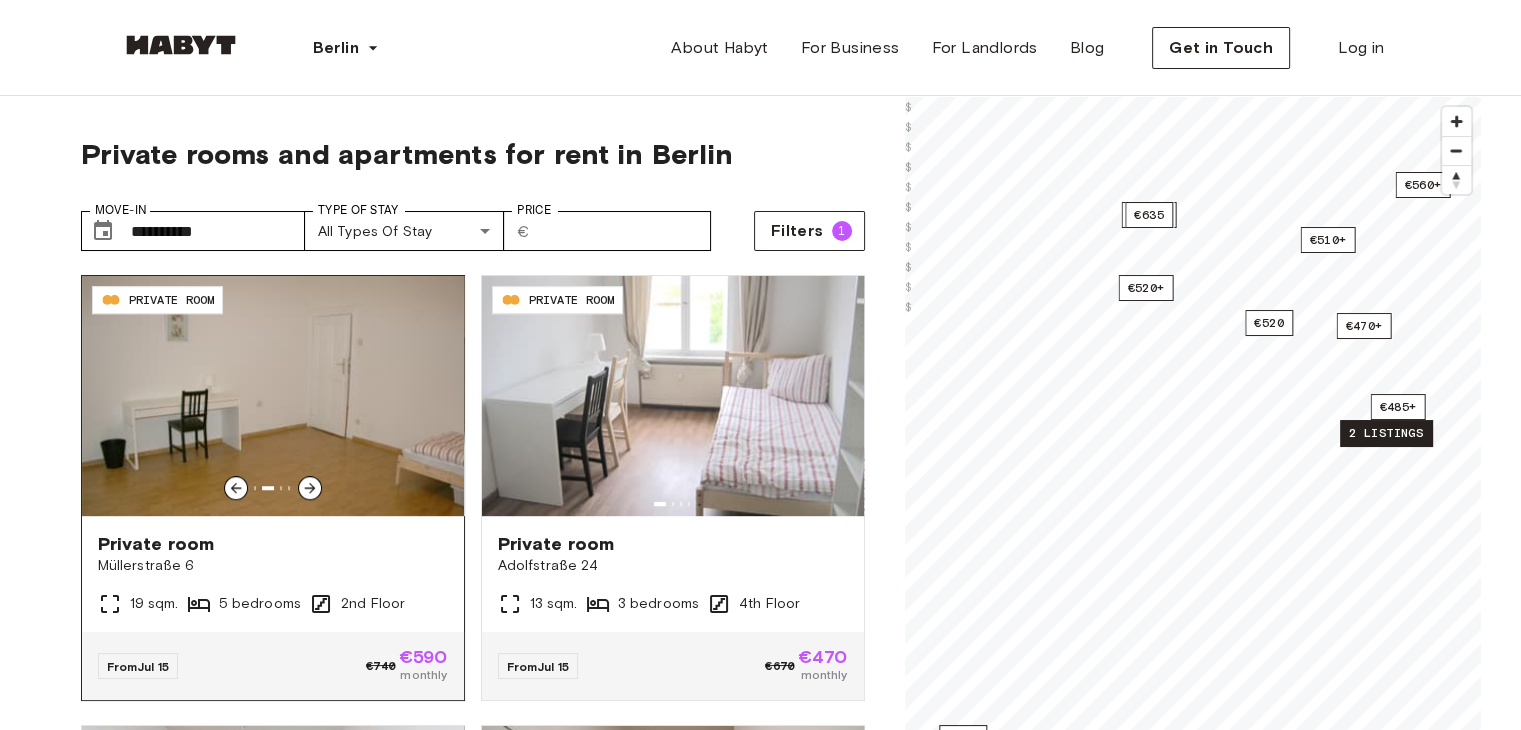 click 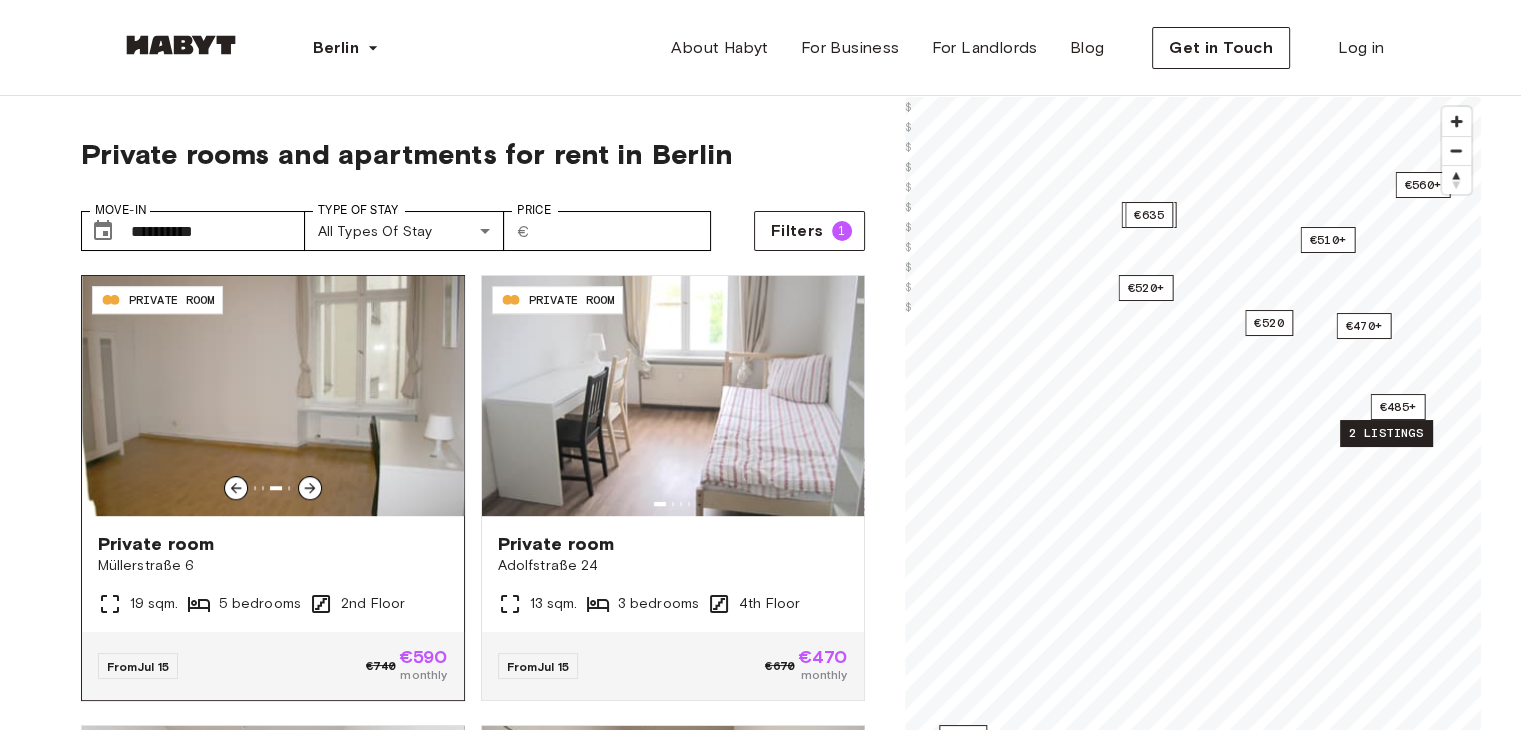click 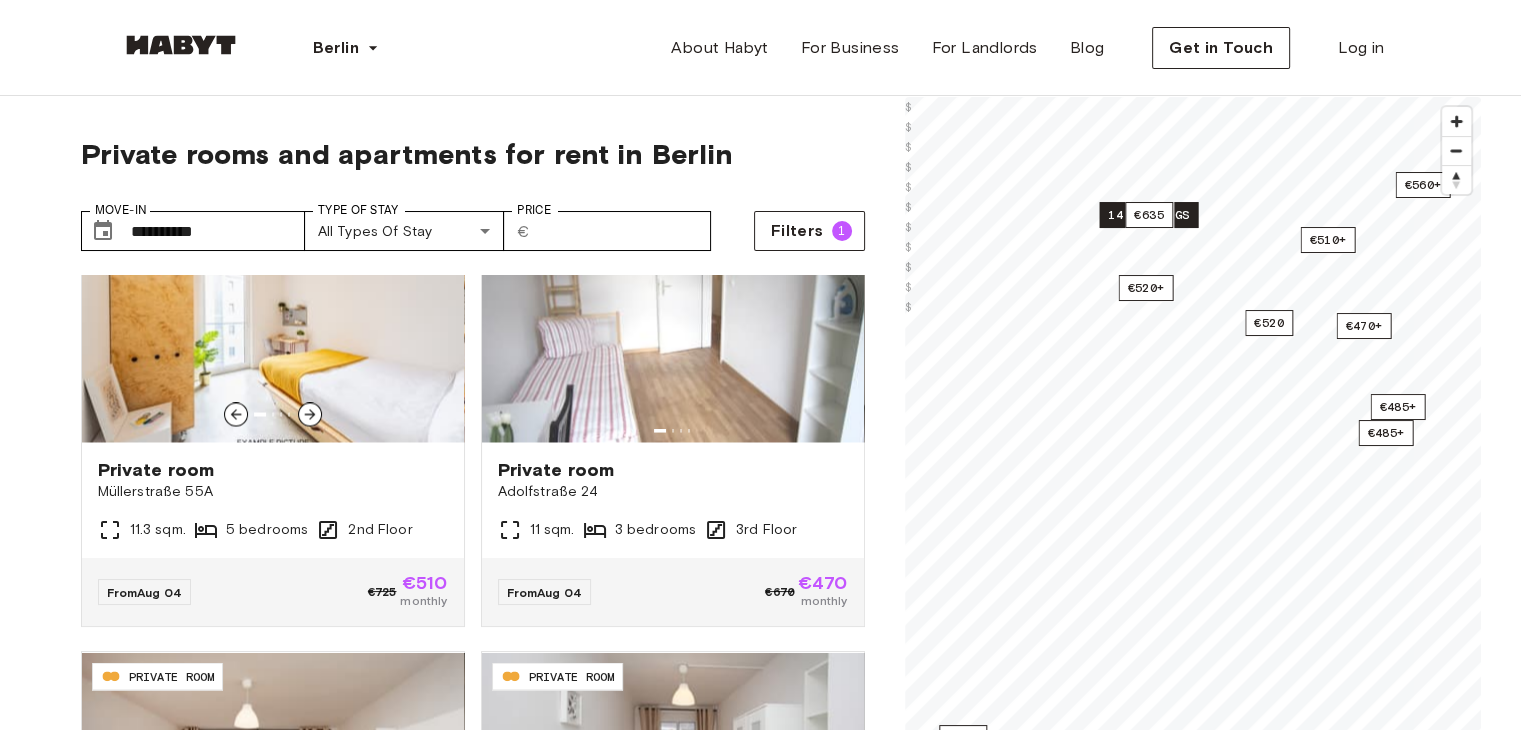 scroll, scrollTop: 3871, scrollLeft: 0, axis: vertical 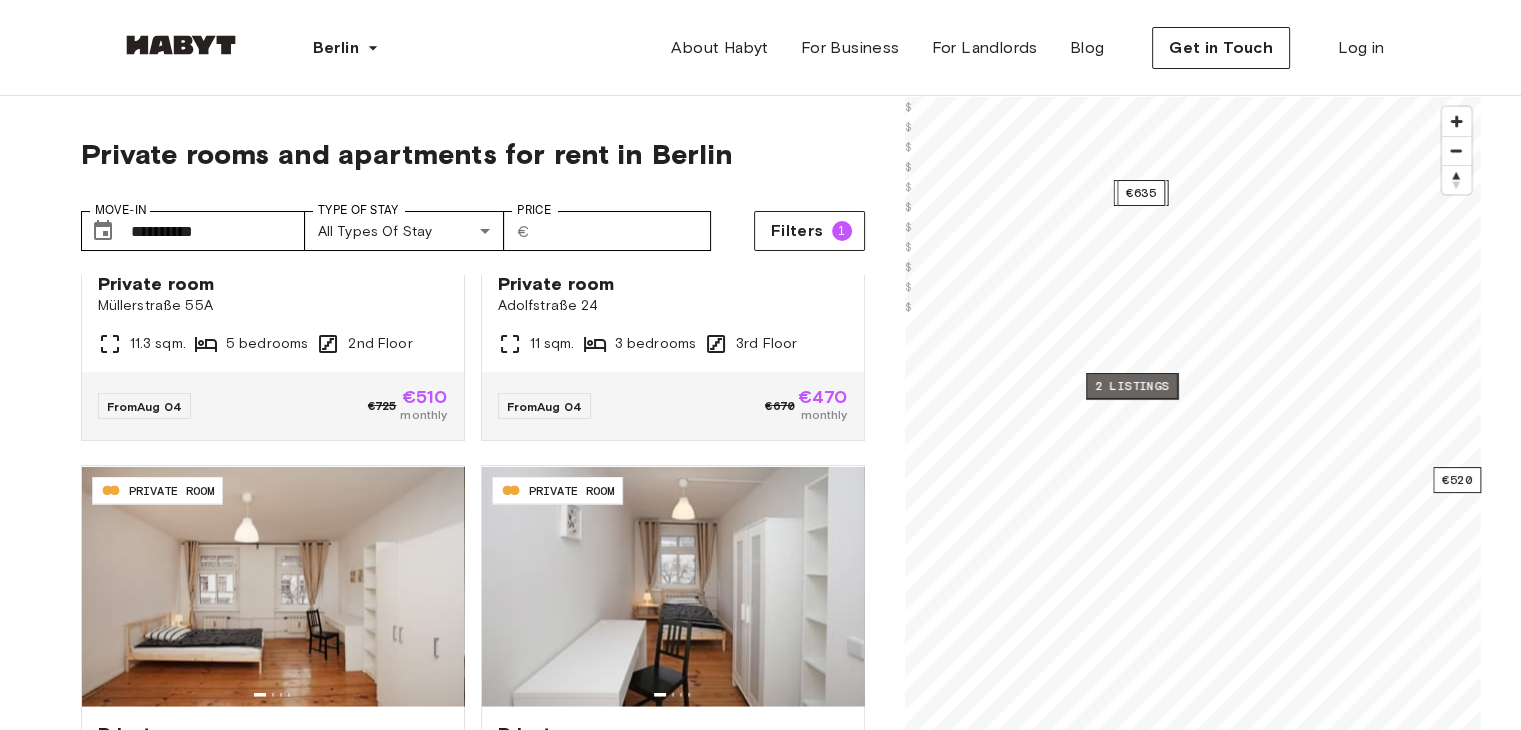 click on "2 listings" at bounding box center [1132, 386] 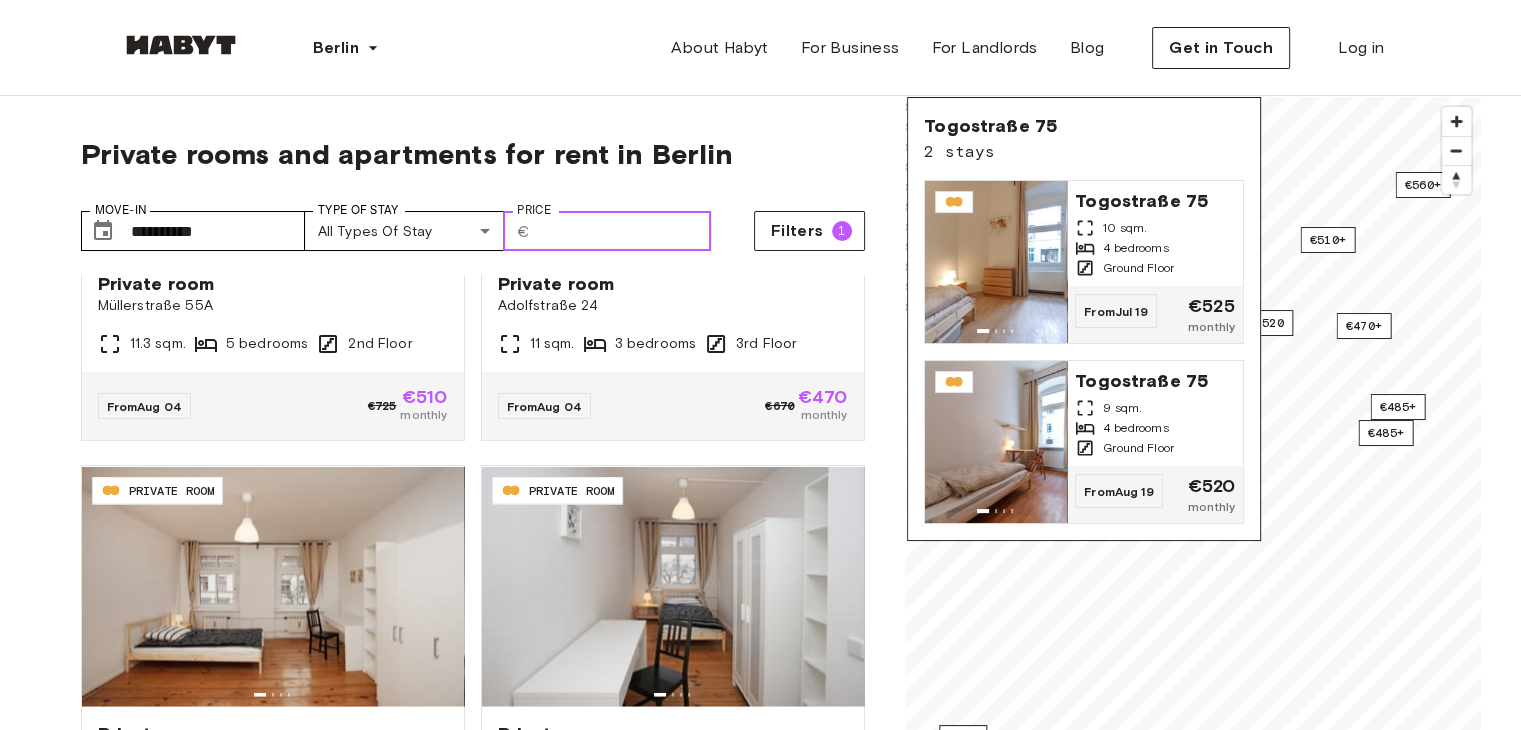 drag, startPoint x: 687, startPoint y: 184, endPoint x: 462, endPoint y: 261, distance: 237.81085 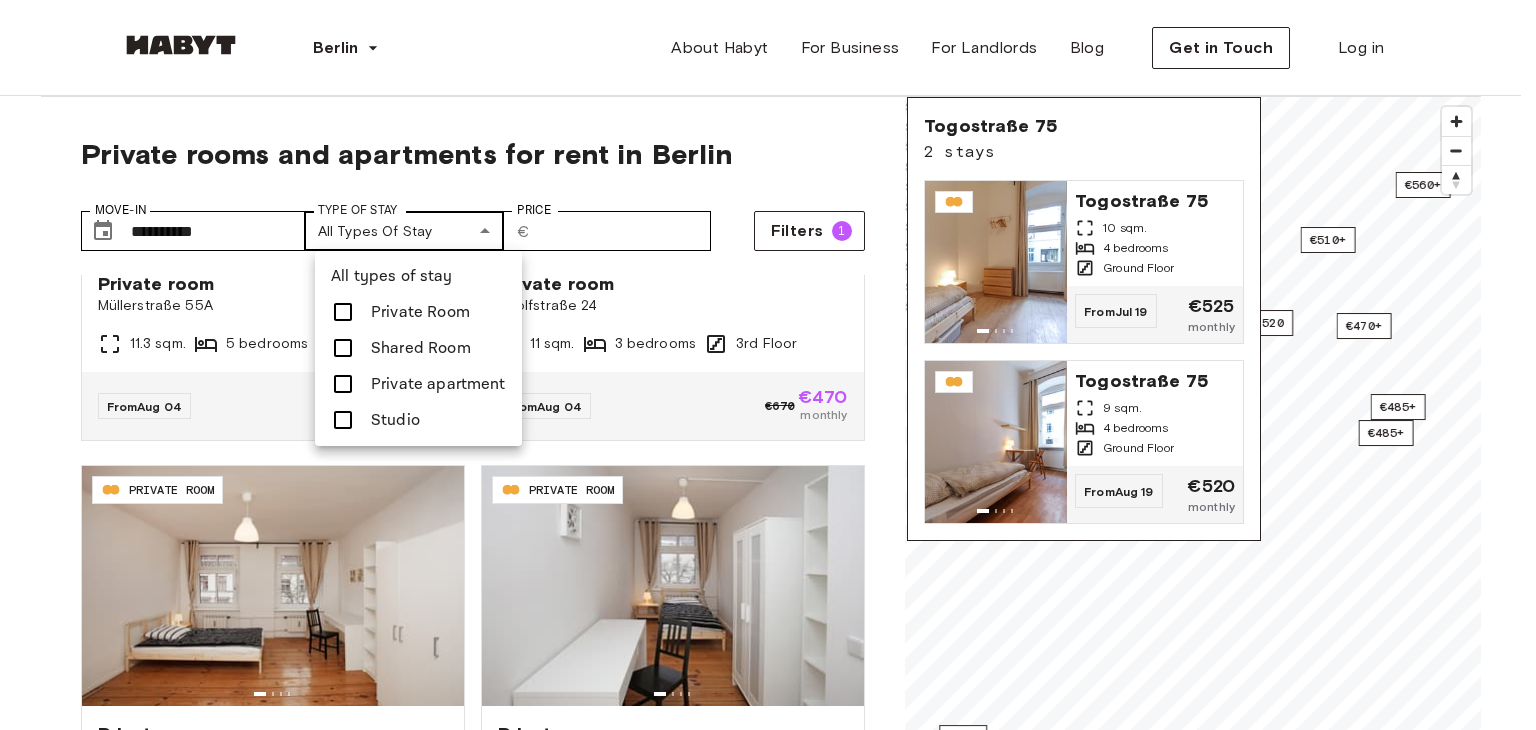 click on "**********" at bounding box center [768, 2372] 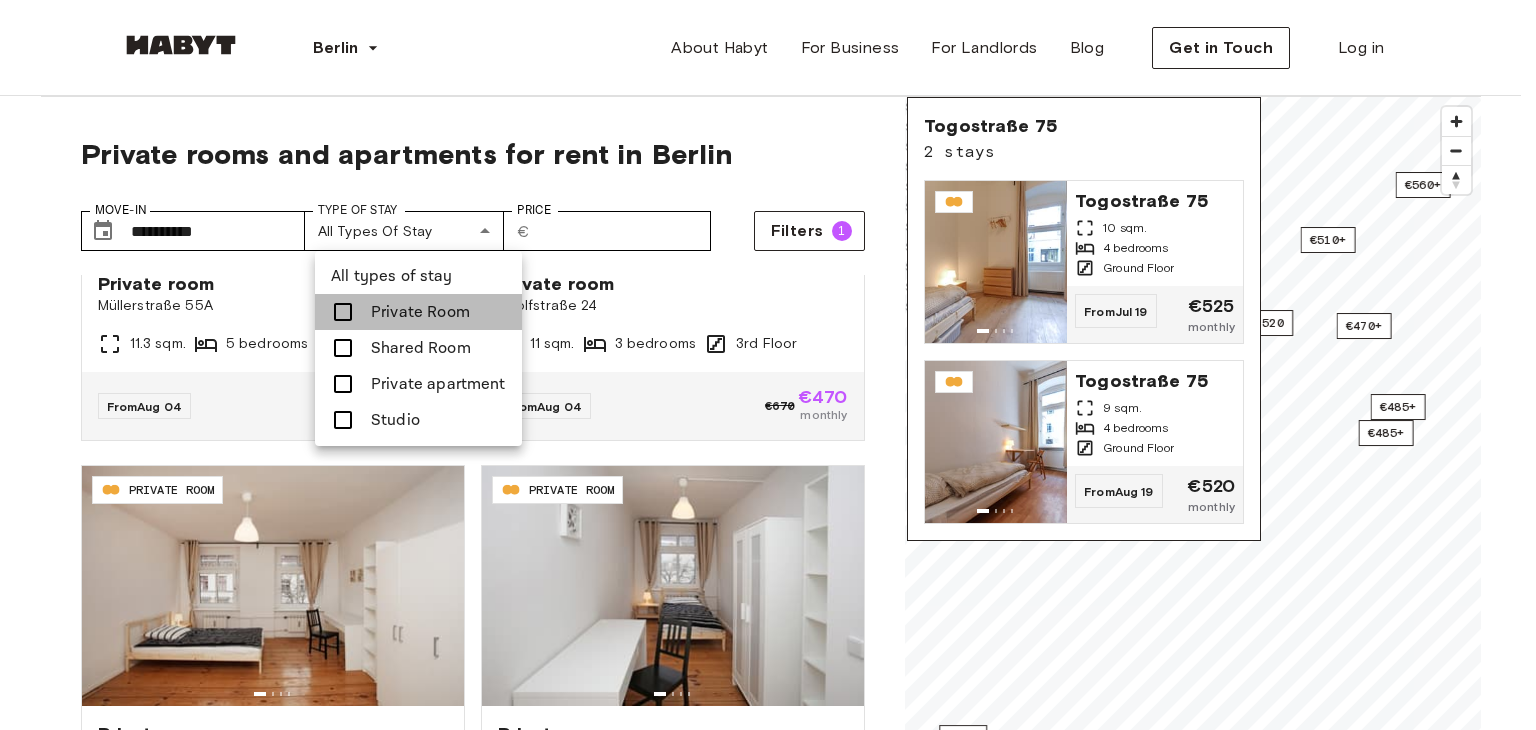 click on "Private Room" at bounding box center (420, 312) 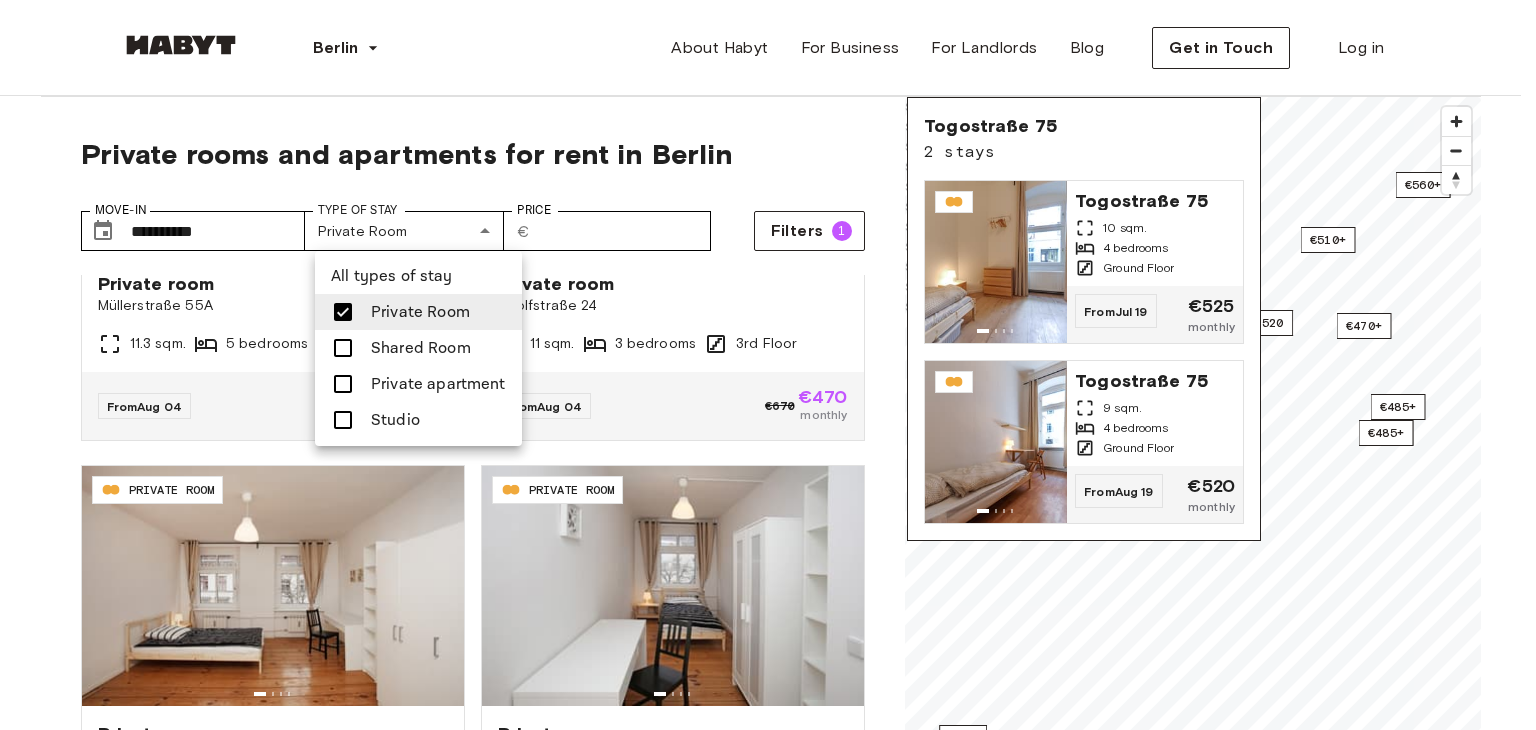 click at bounding box center [768, 365] 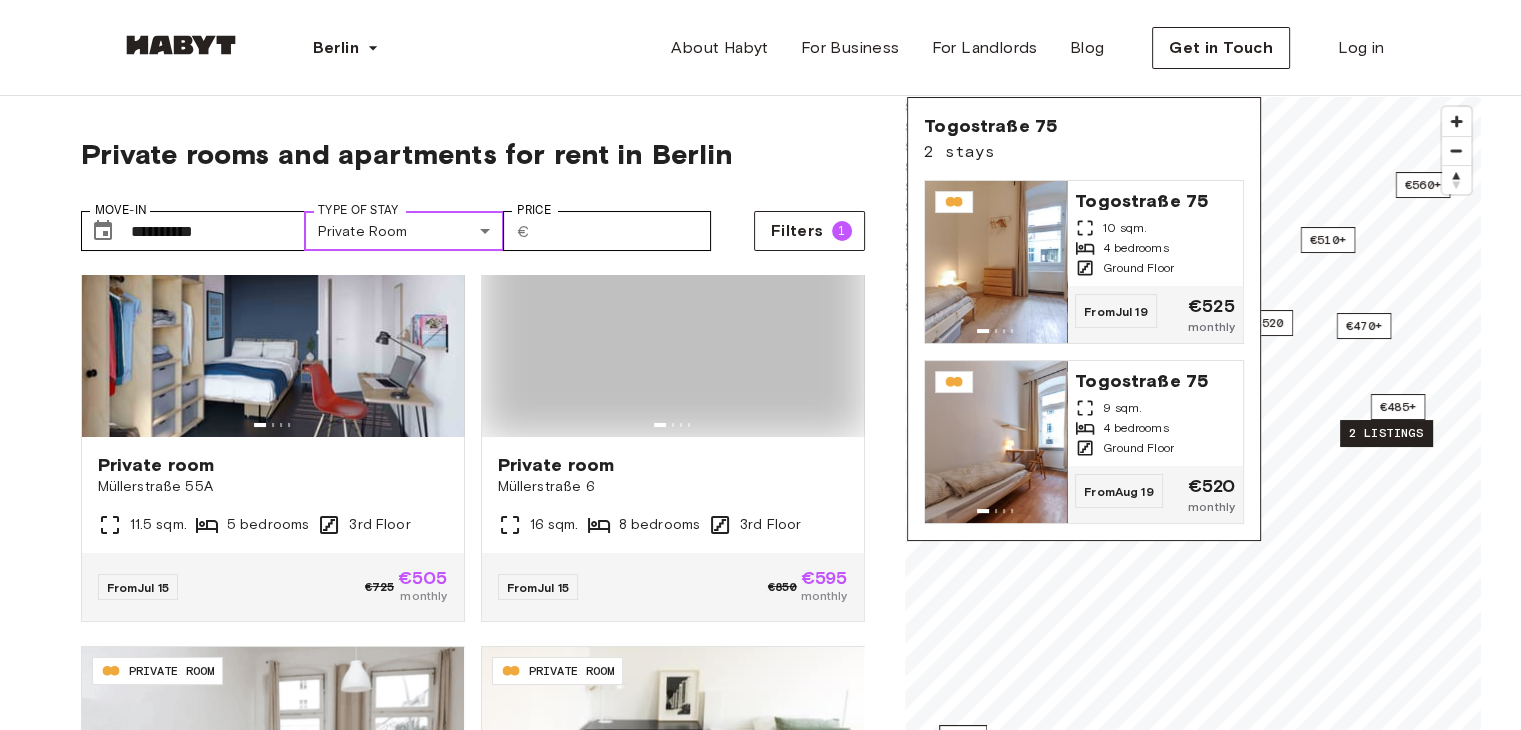 scroll, scrollTop: 0, scrollLeft: 0, axis: both 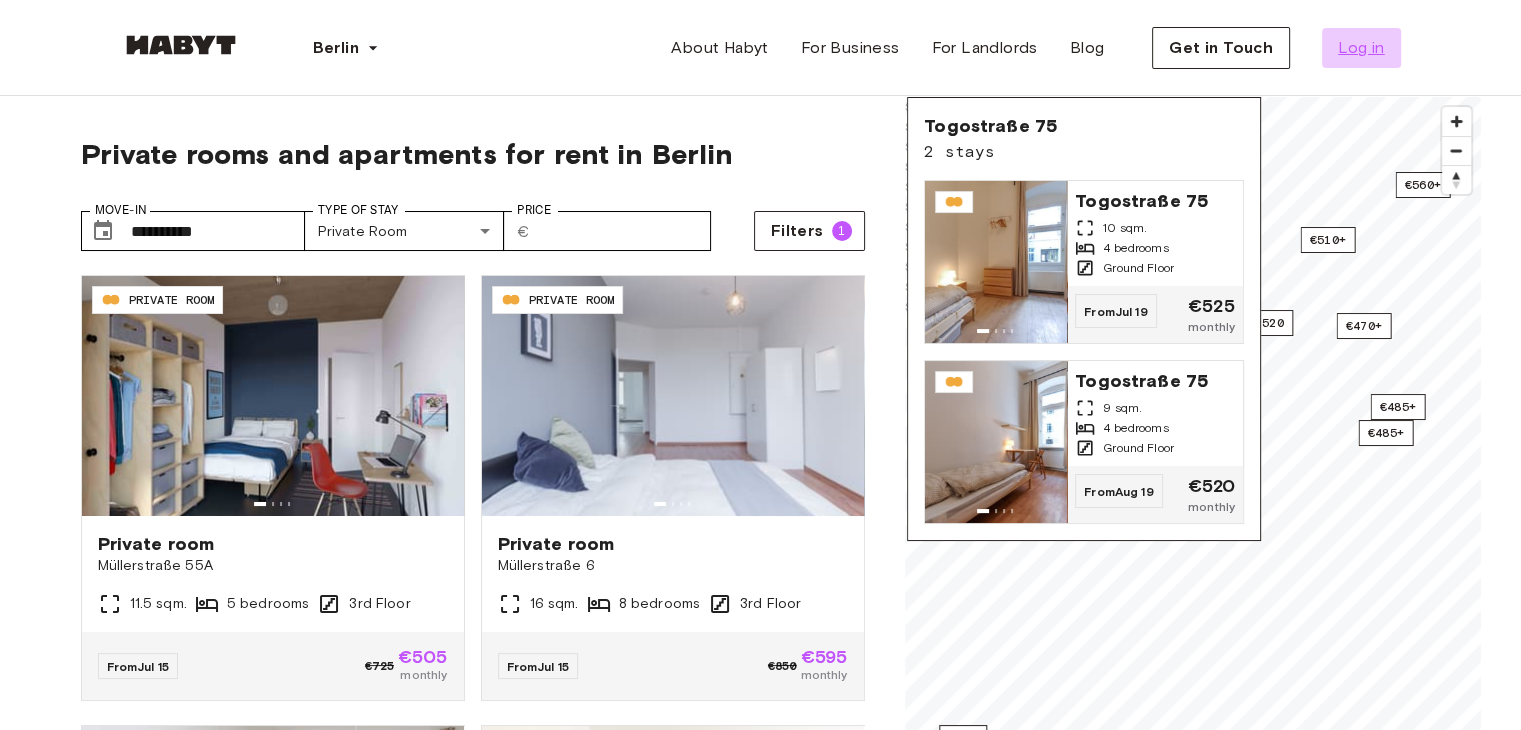 click on "Log in" at bounding box center (1361, 48) 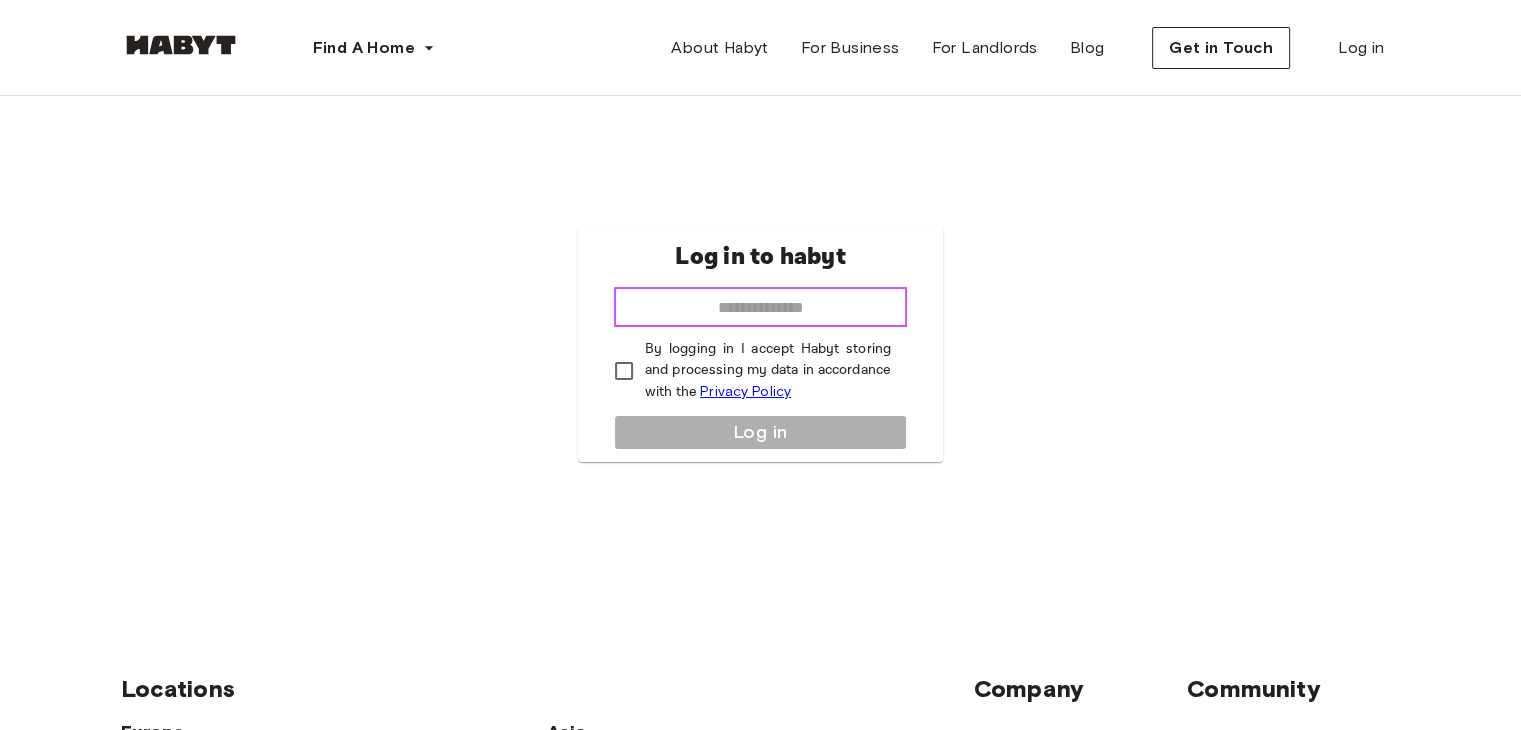 click at bounding box center [760, 307] 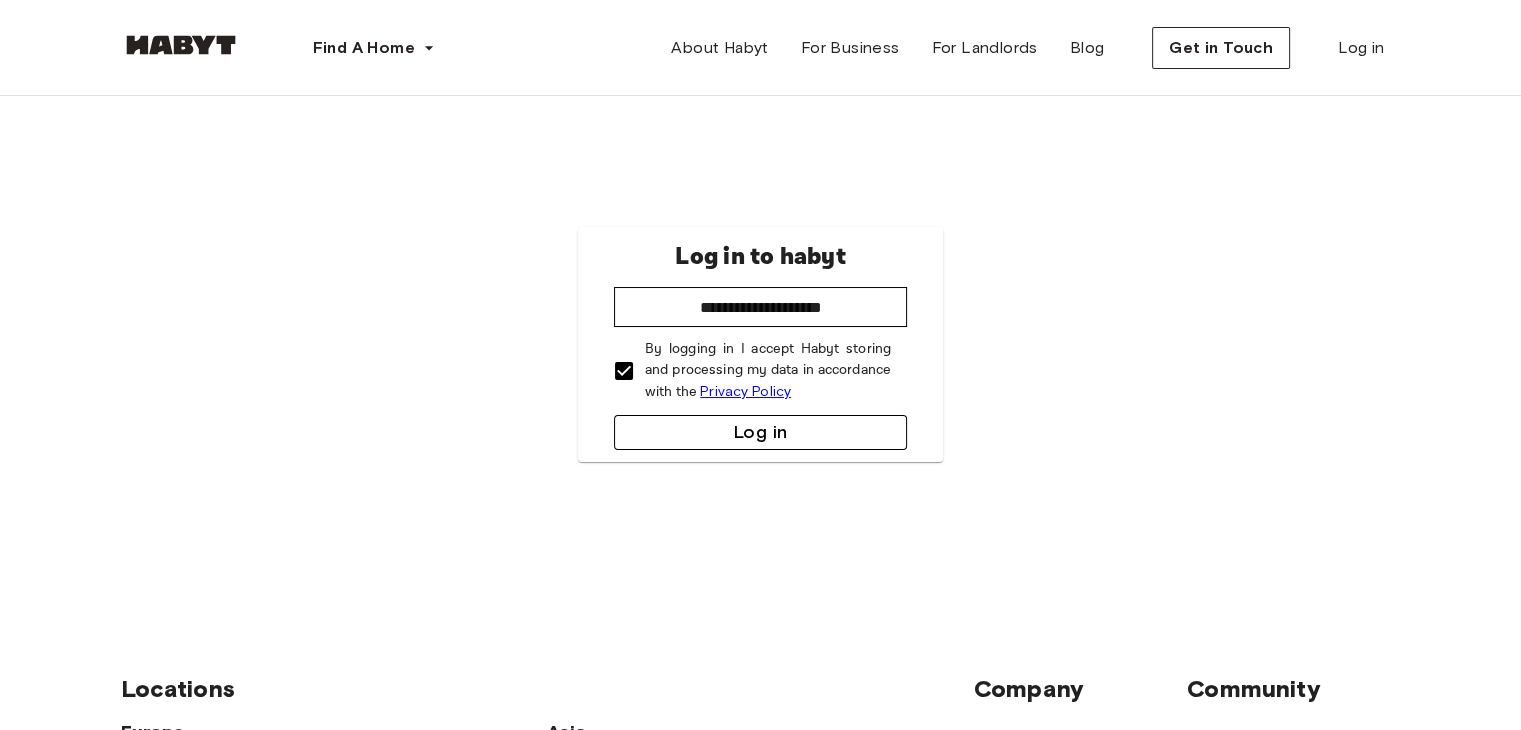 click on "Log in" at bounding box center [760, 432] 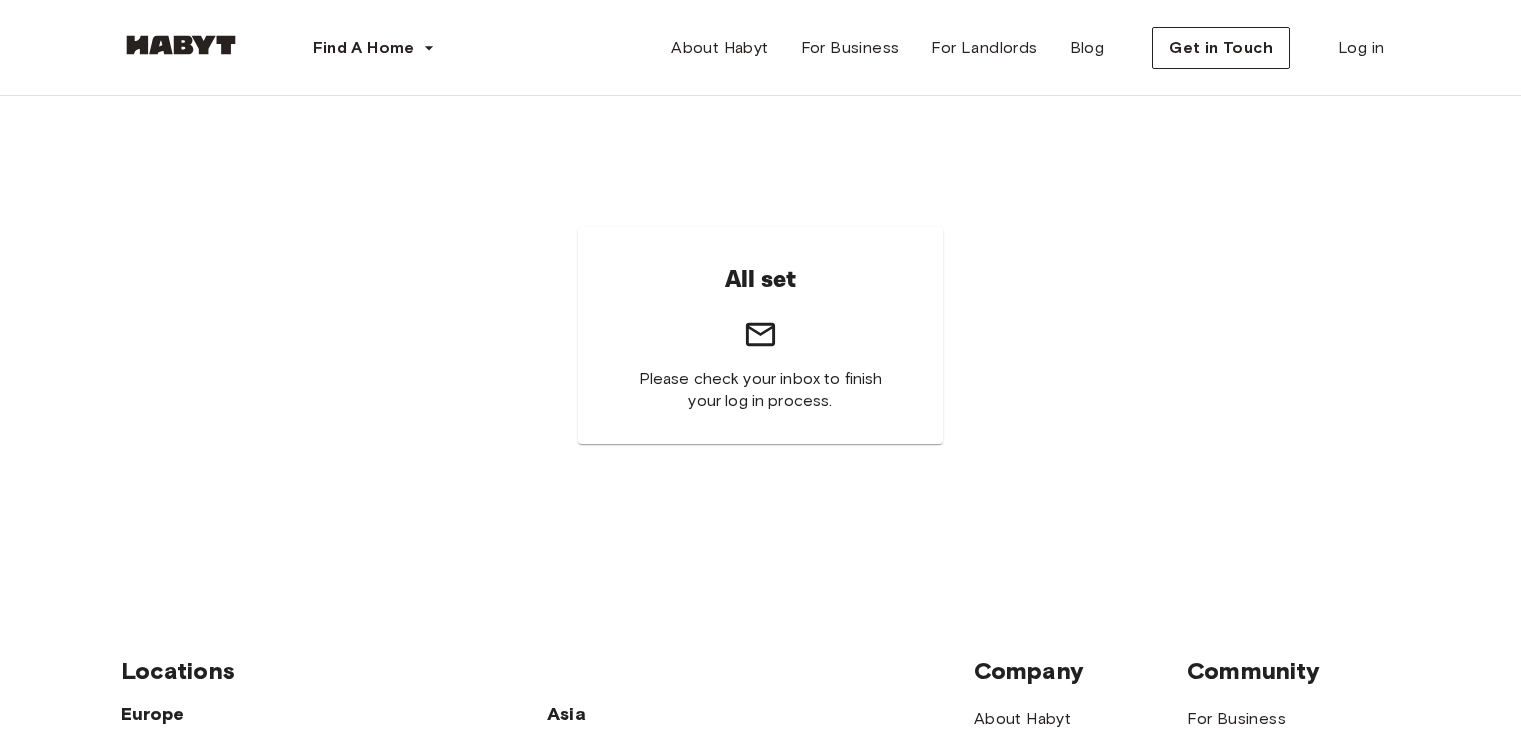 scroll, scrollTop: 0, scrollLeft: 0, axis: both 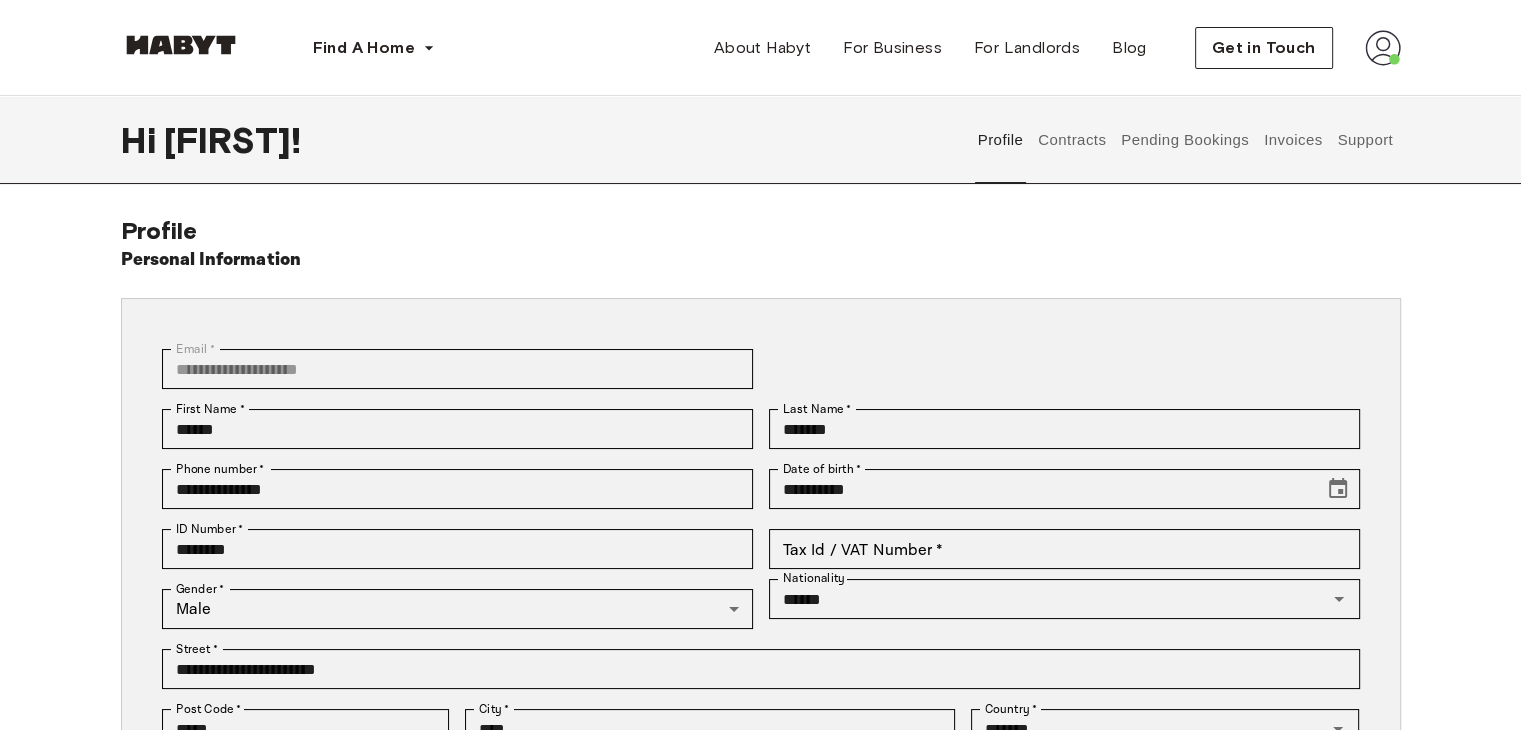 click on "Contracts" at bounding box center (1072, 140) 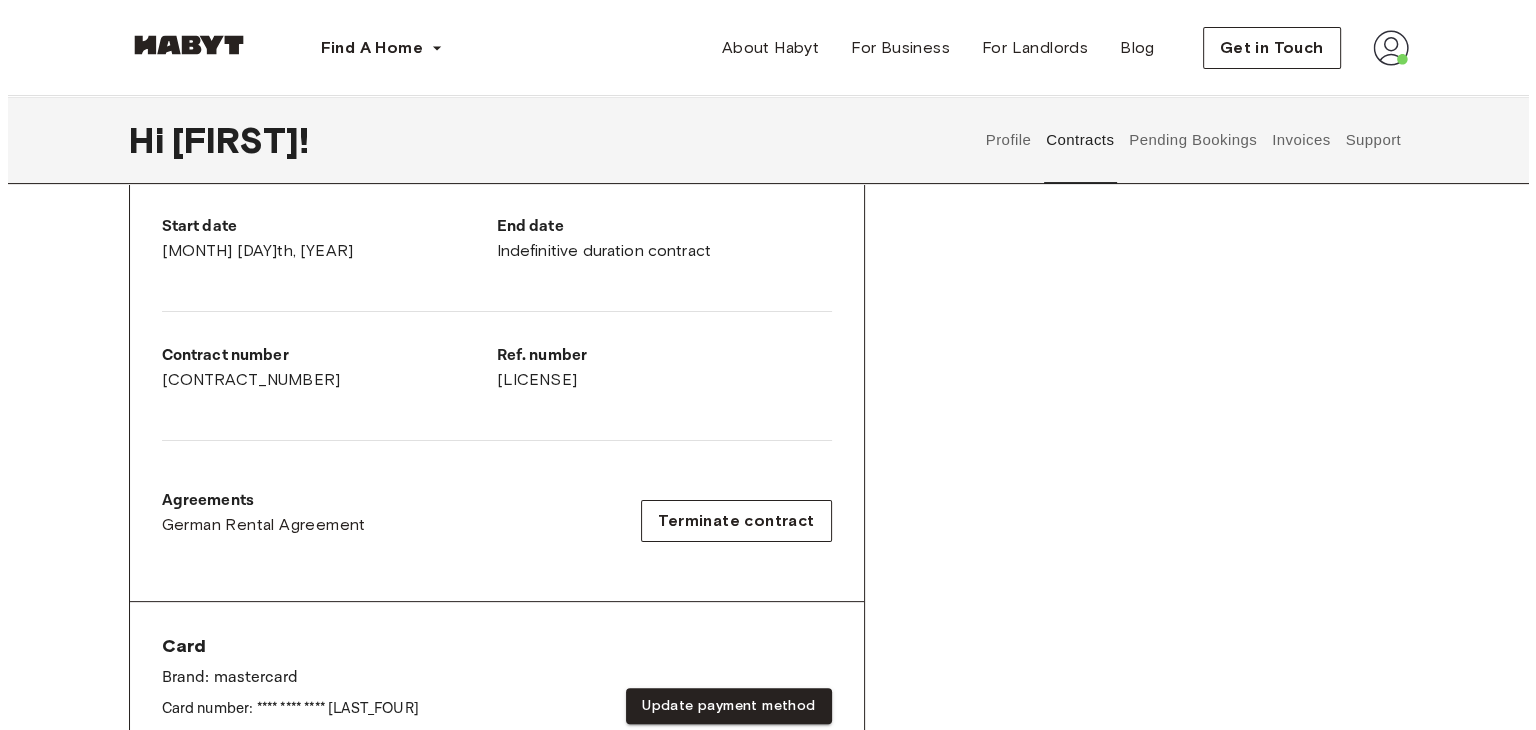 scroll, scrollTop: 0, scrollLeft: 0, axis: both 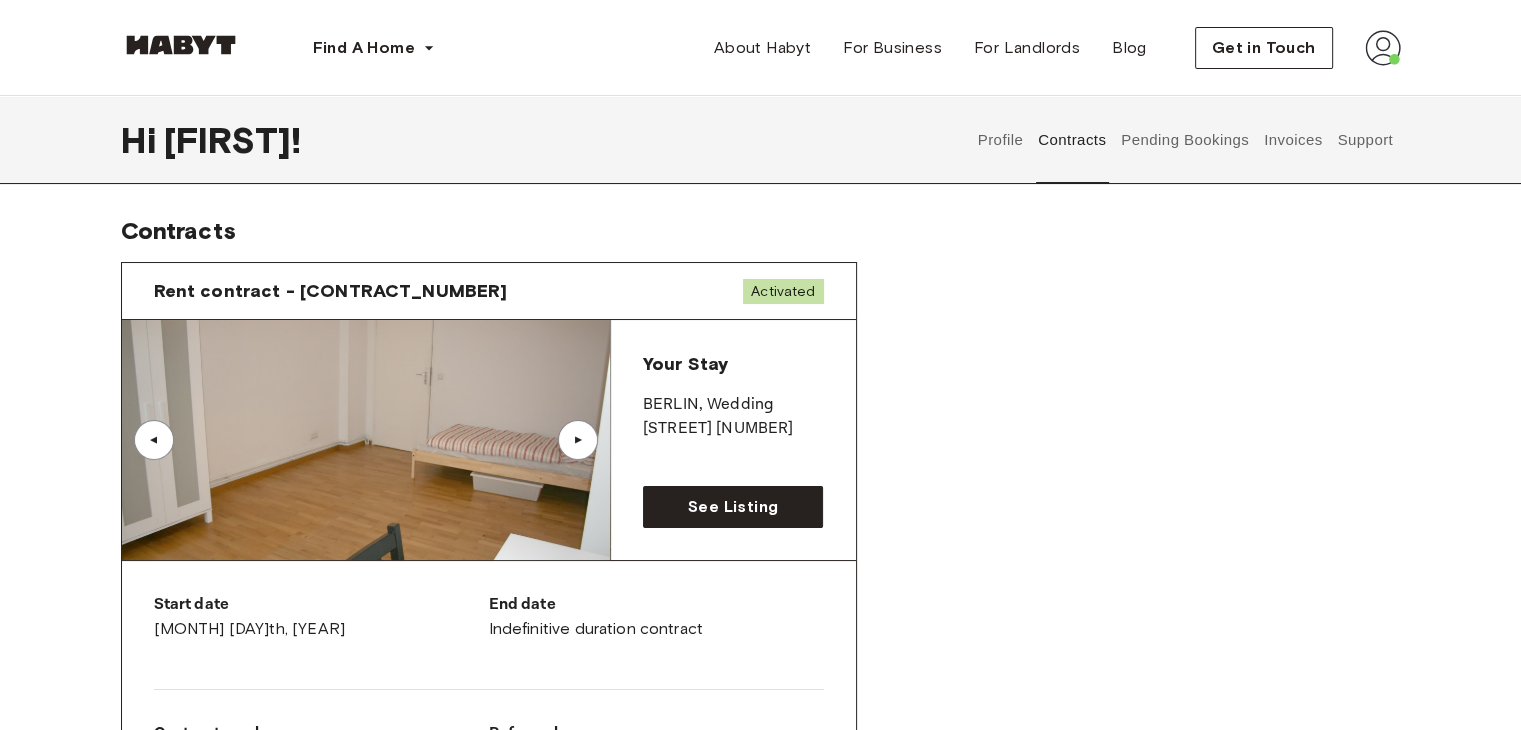 click on "▲" at bounding box center [578, 440] 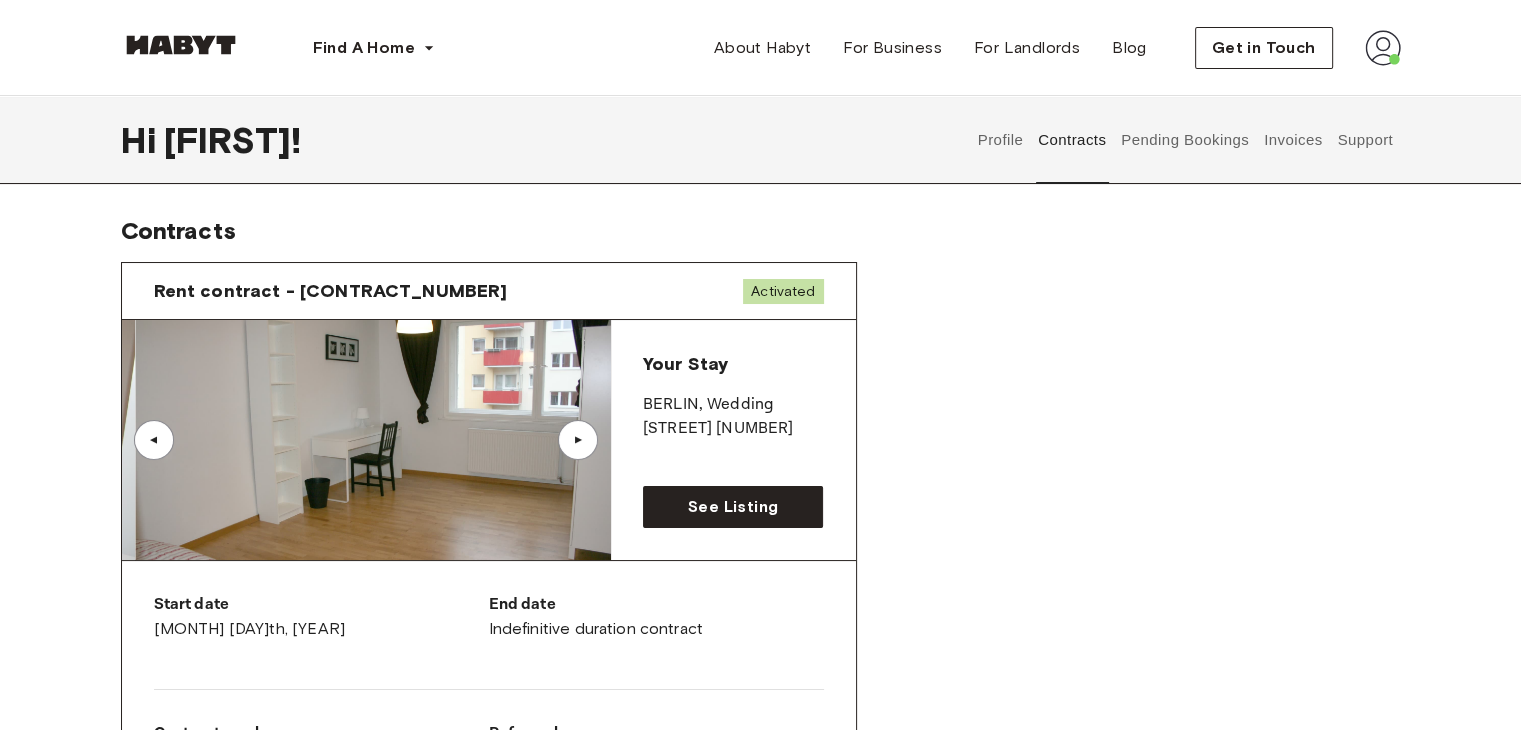 click on "▲" at bounding box center [578, 440] 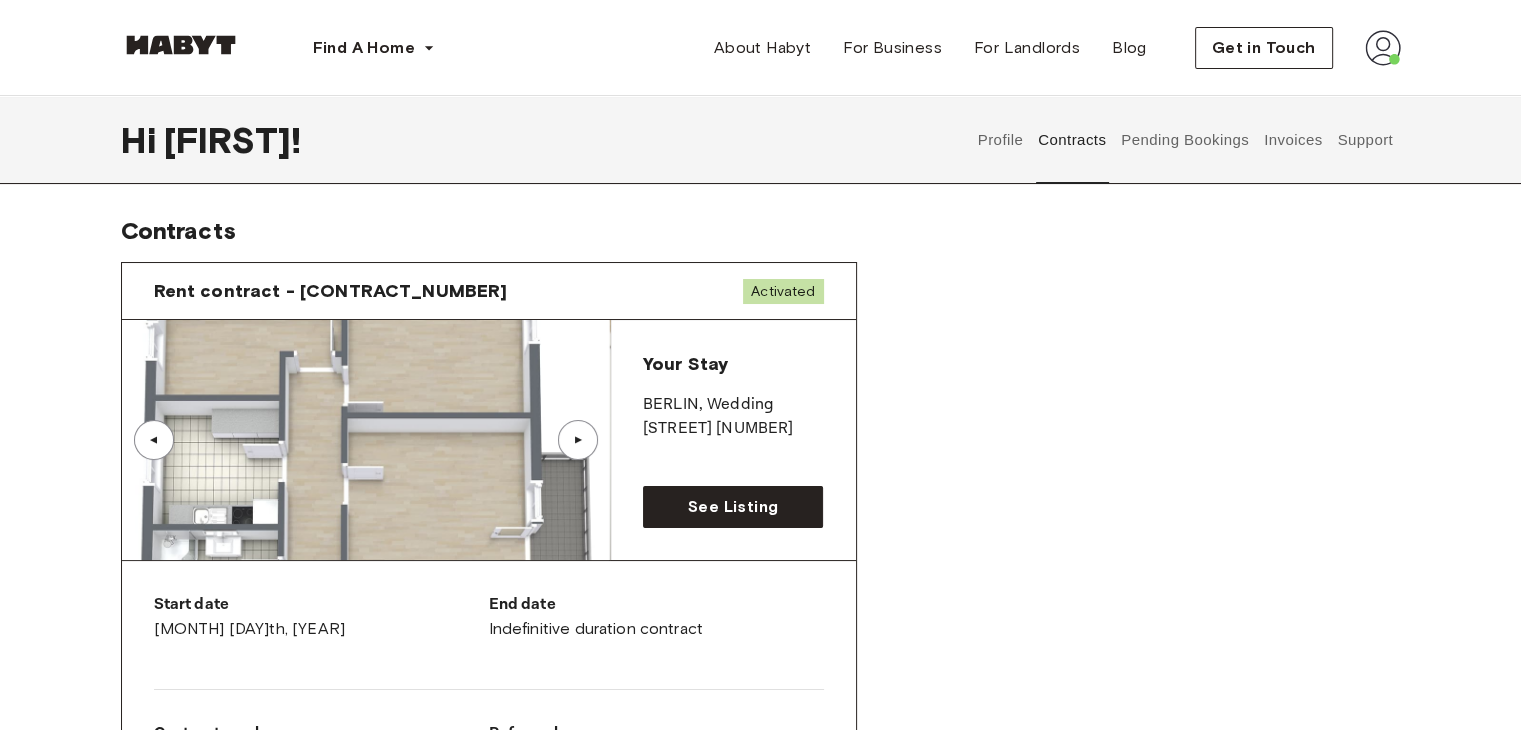 drag, startPoint x: 482, startPoint y: 470, endPoint x: 495, endPoint y: 468, distance: 13.152946 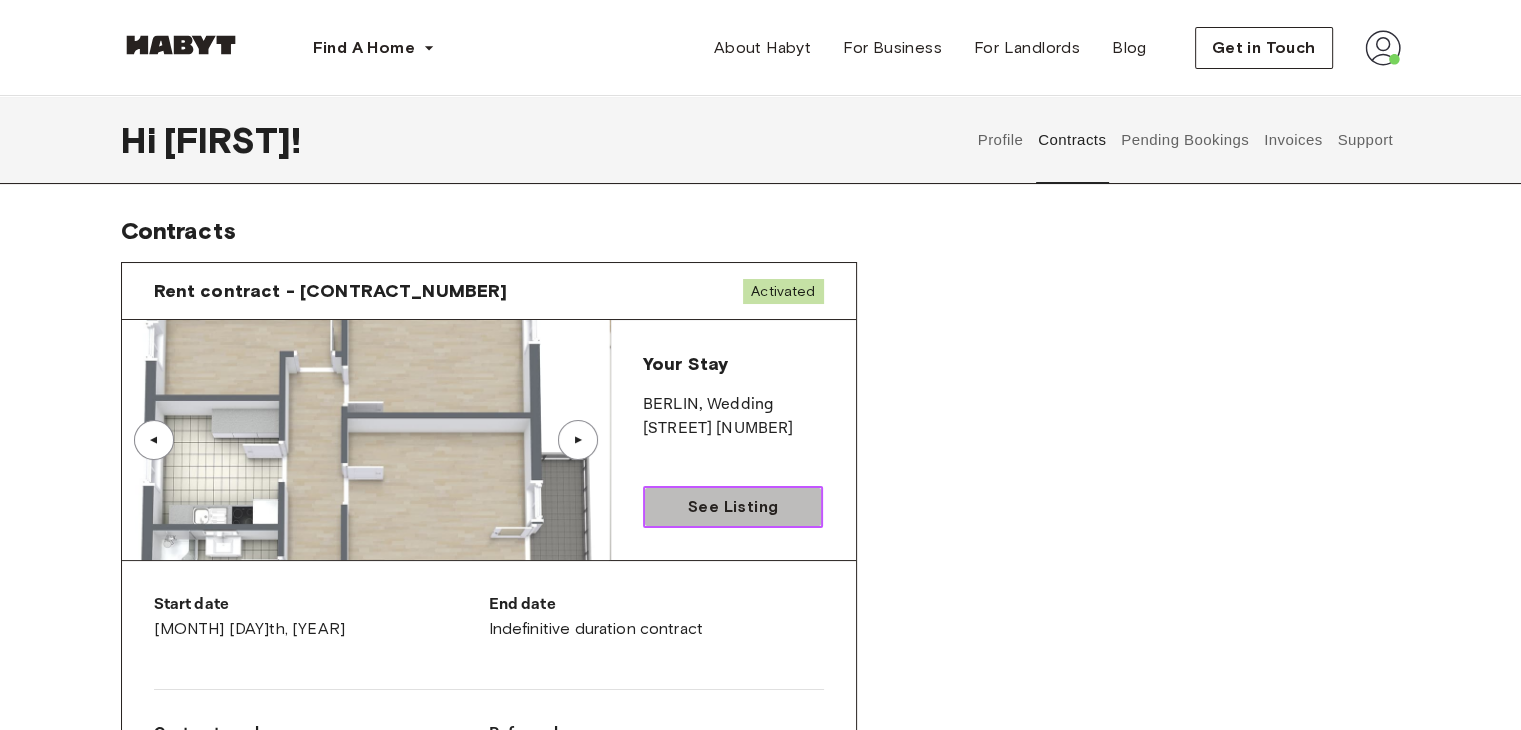 click on "See Listing" at bounding box center (733, 507) 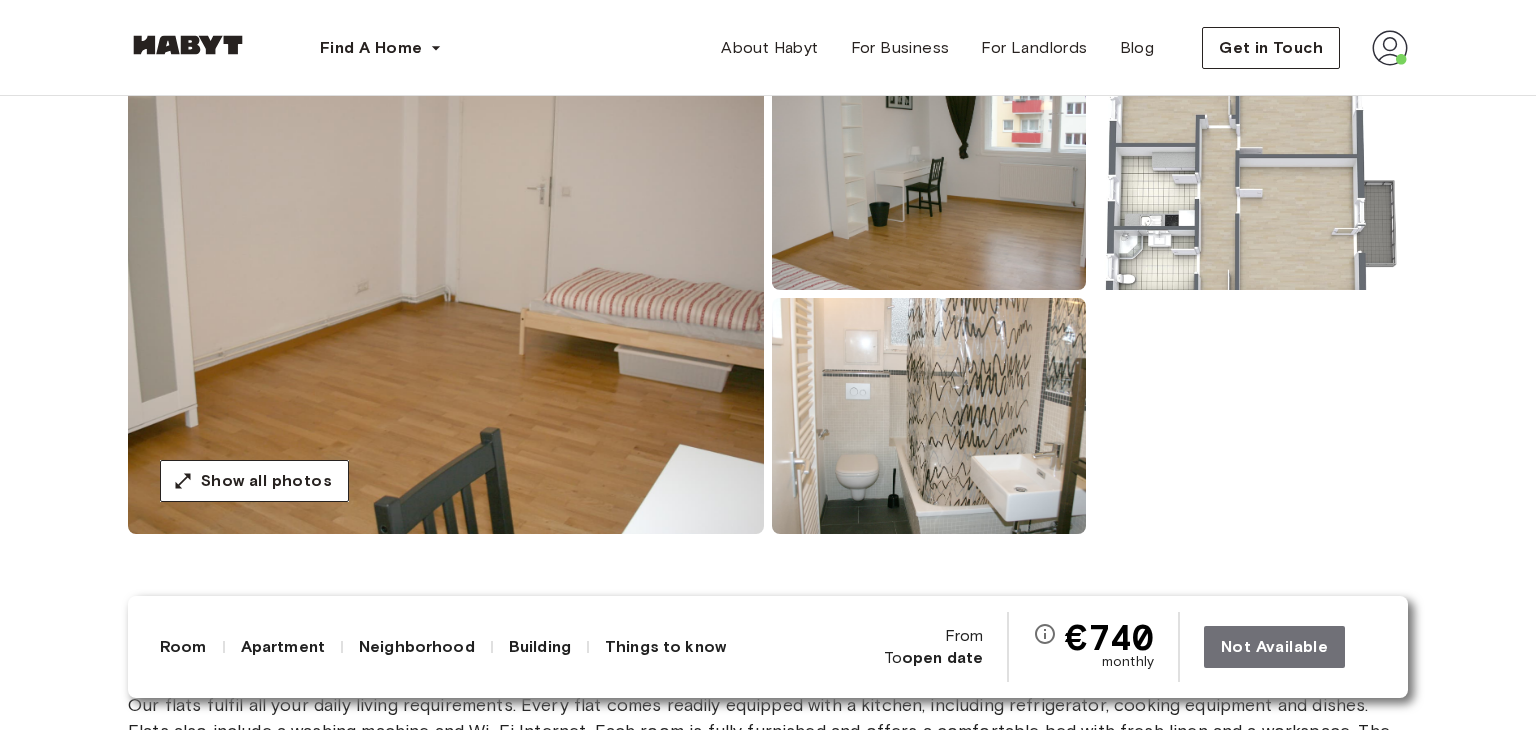 scroll, scrollTop: 207, scrollLeft: 0, axis: vertical 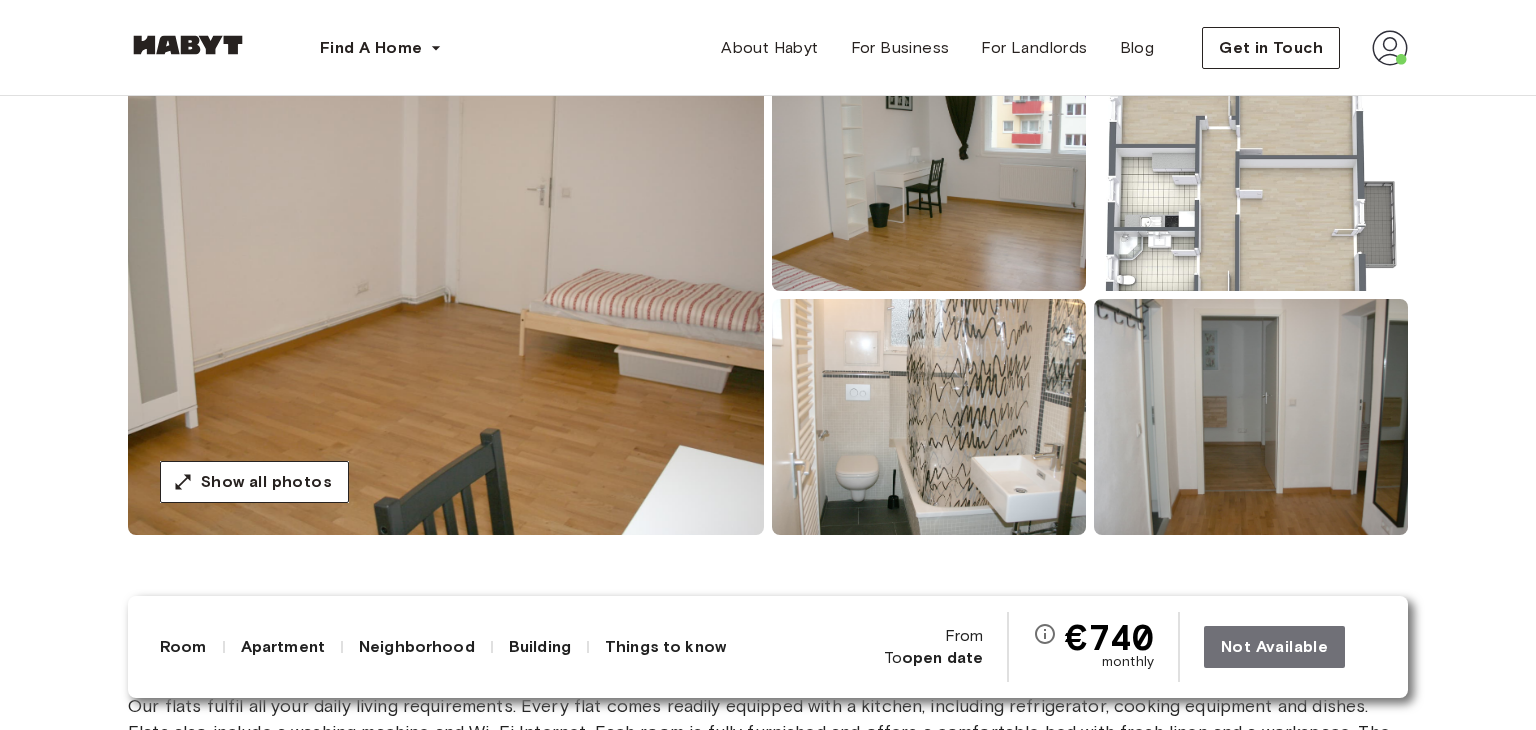 click at bounding box center [1251, 173] 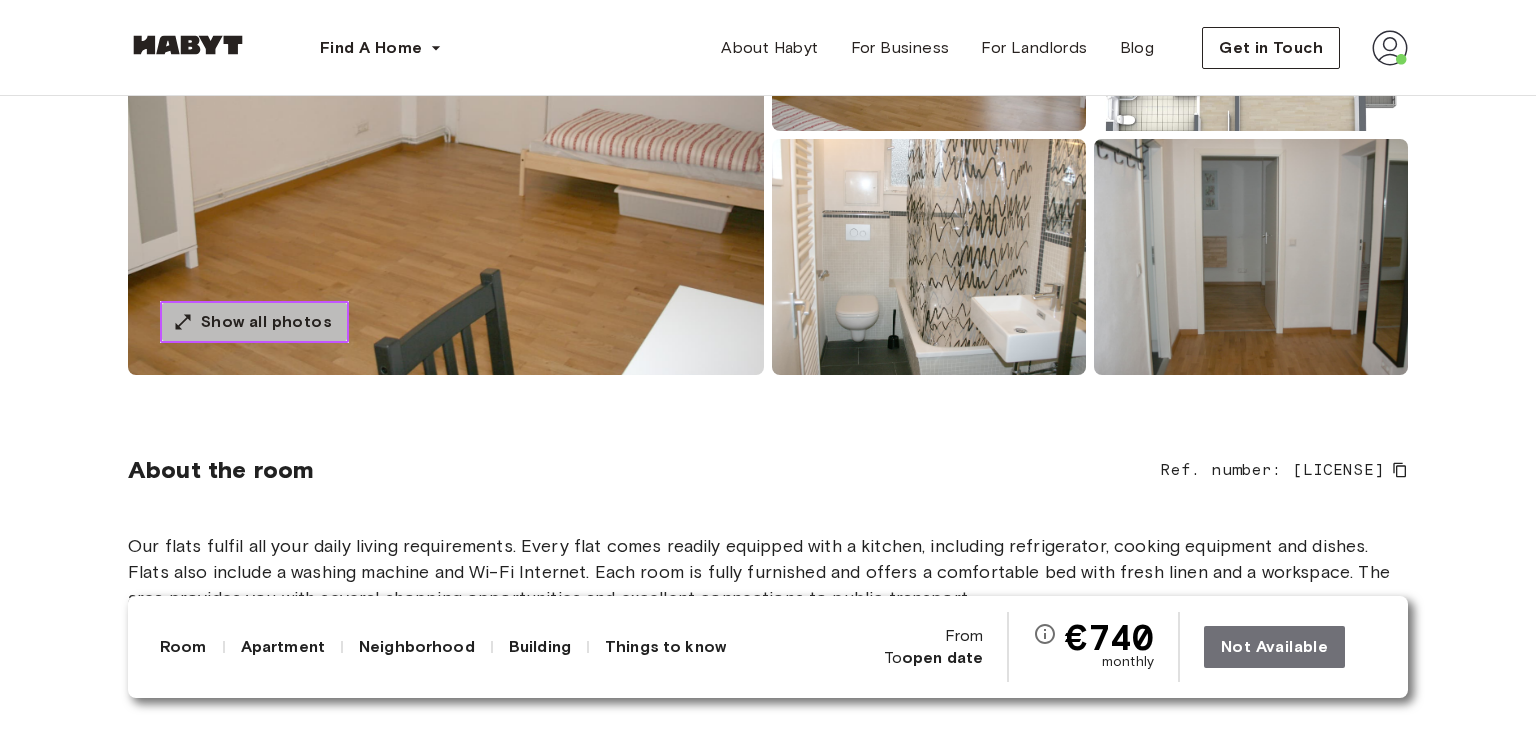 click on "Show all photos" at bounding box center (266, 322) 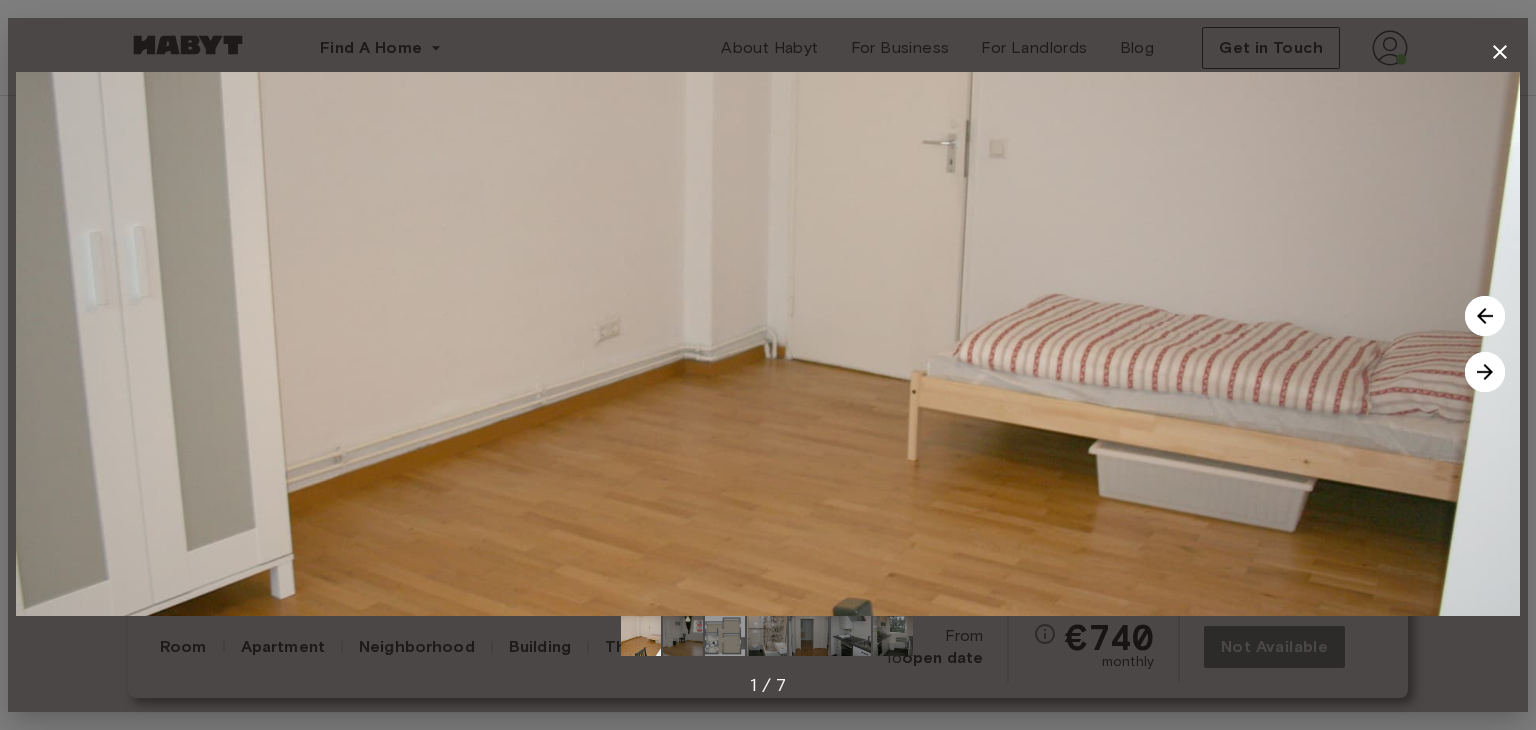 click at bounding box center (768, 344) 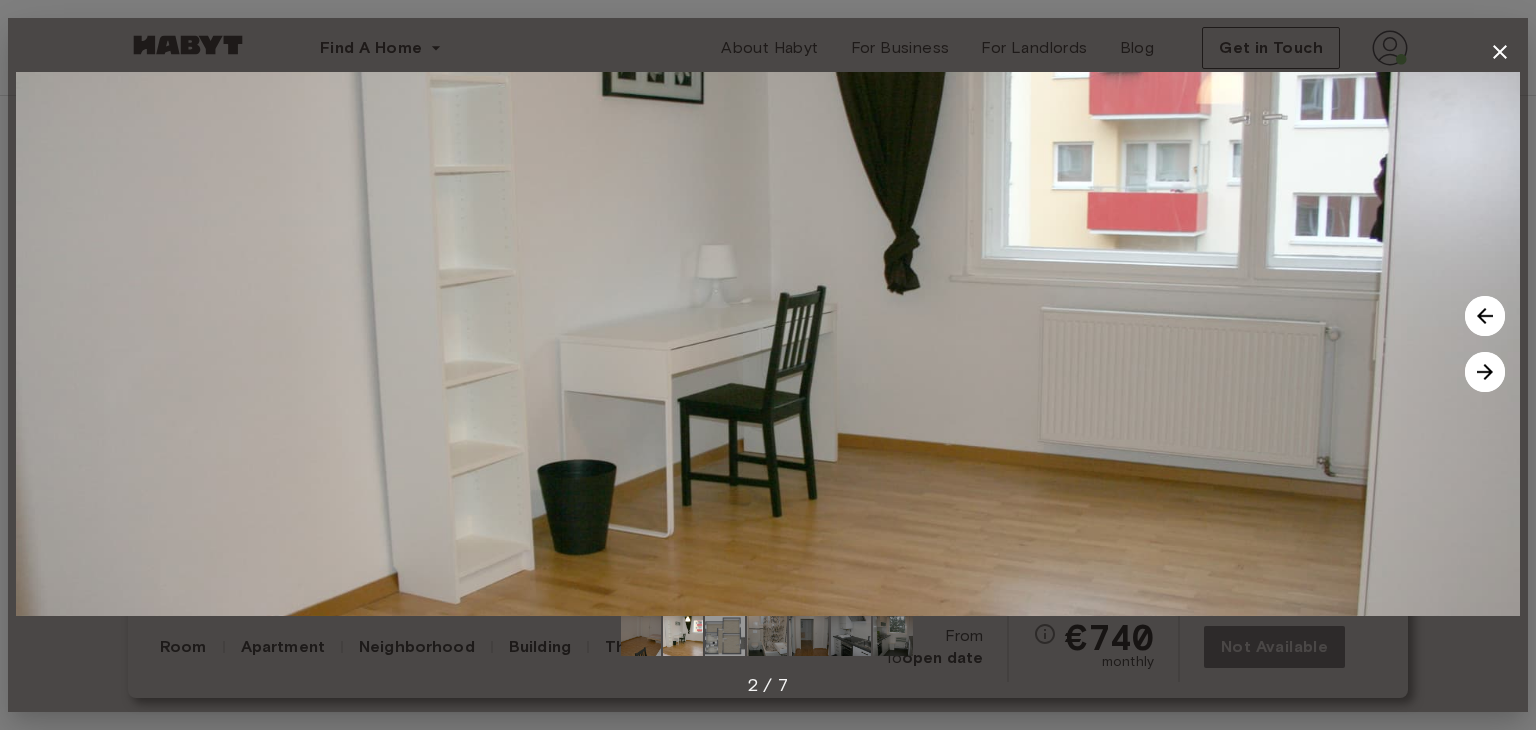 click at bounding box center [1485, 372] 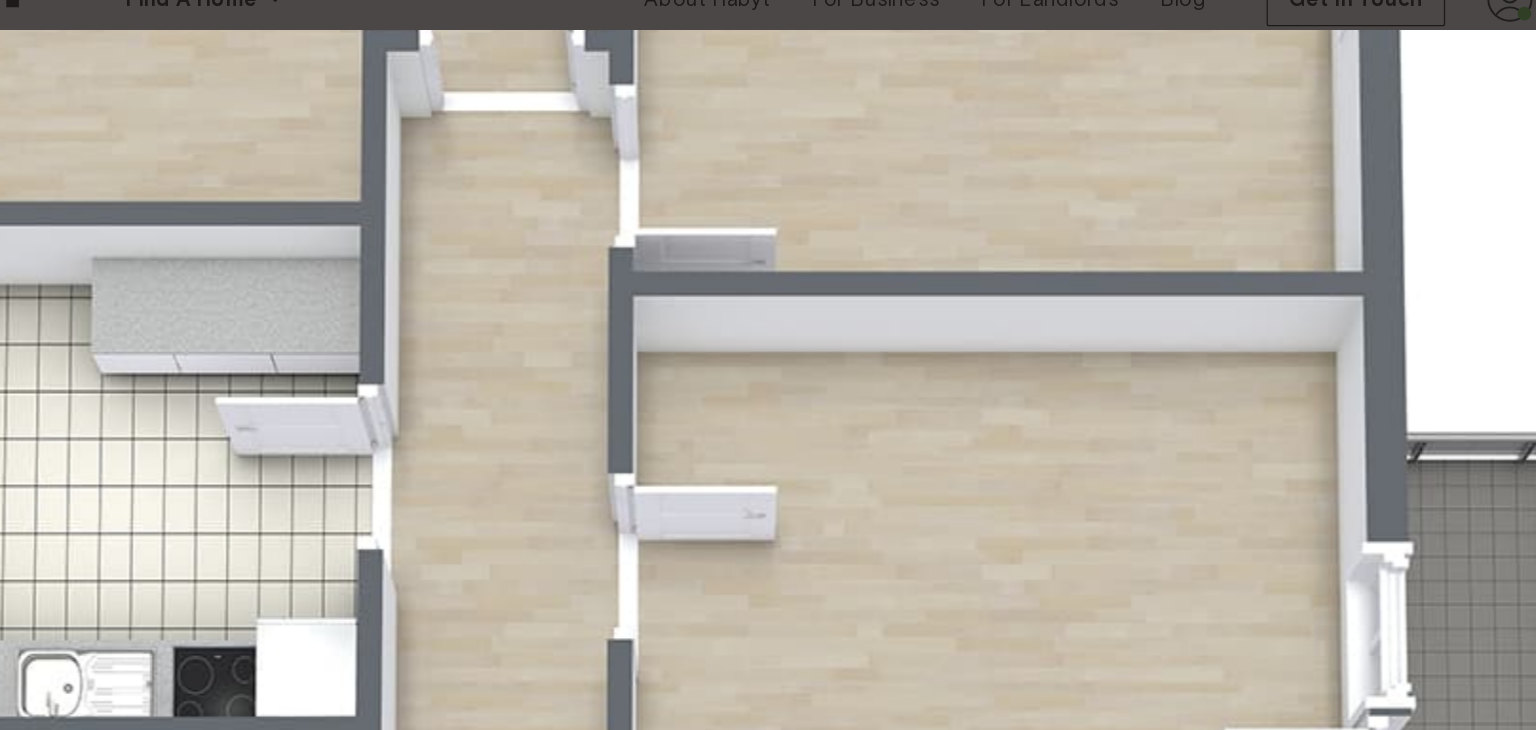 scroll, scrollTop: 367, scrollLeft: 0, axis: vertical 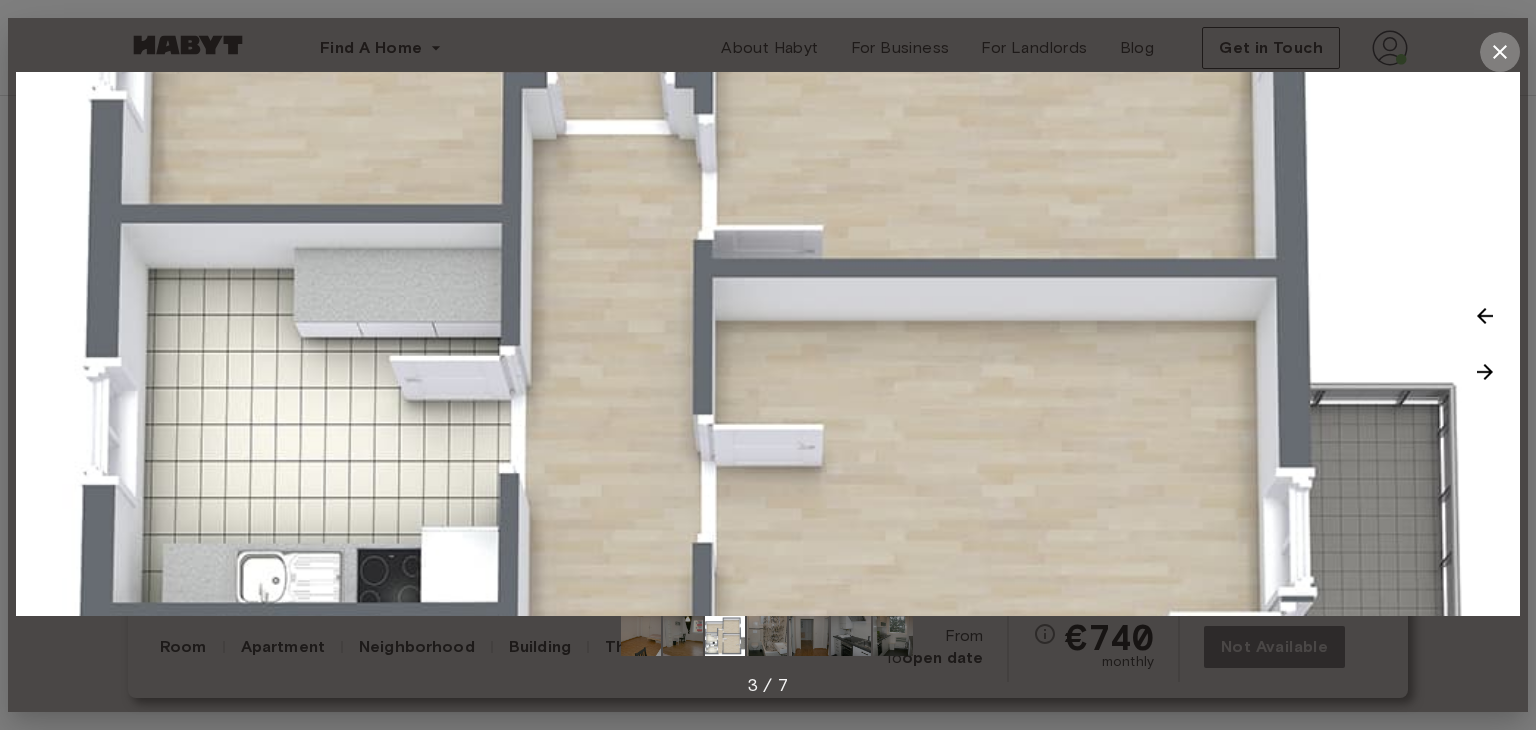click 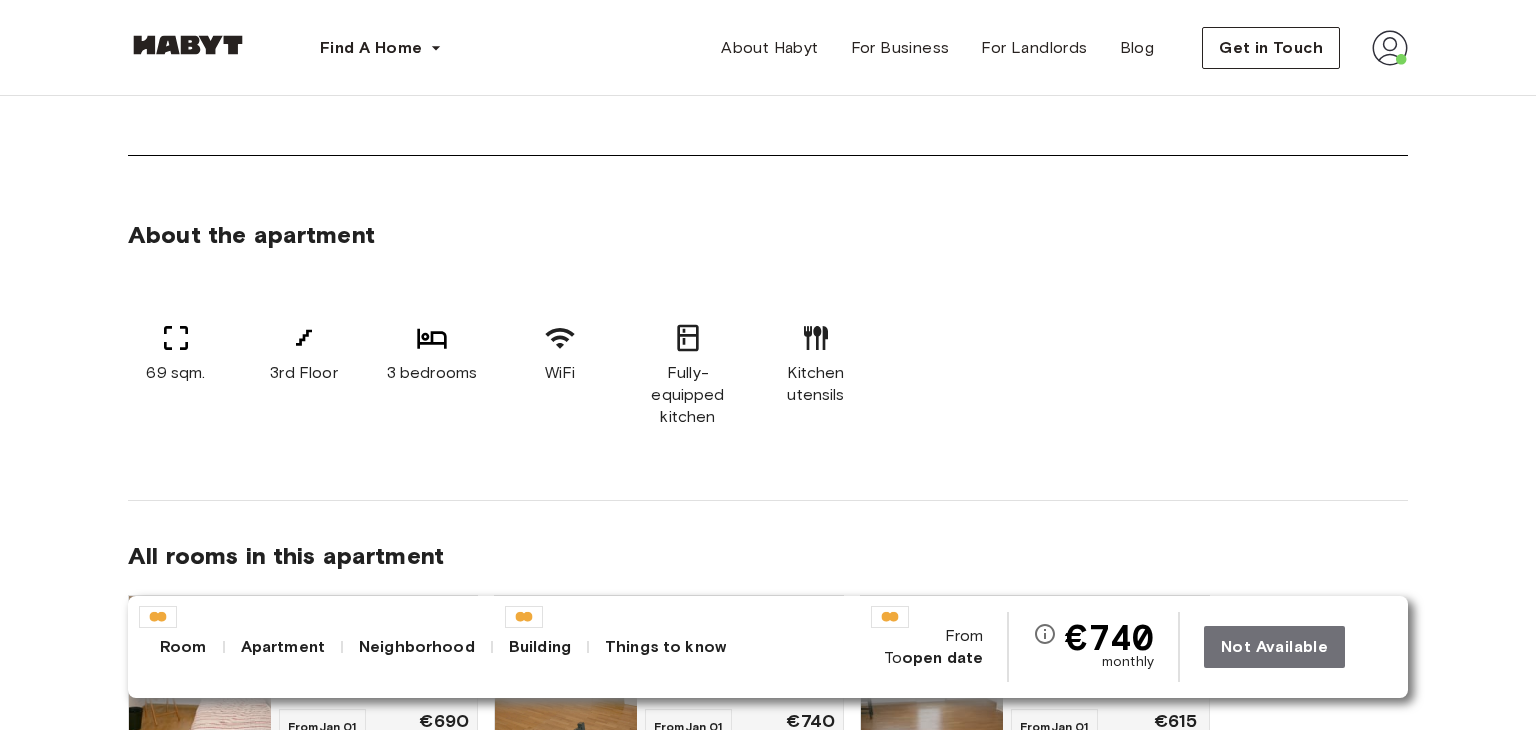 scroll, scrollTop: 1102, scrollLeft: 0, axis: vertical 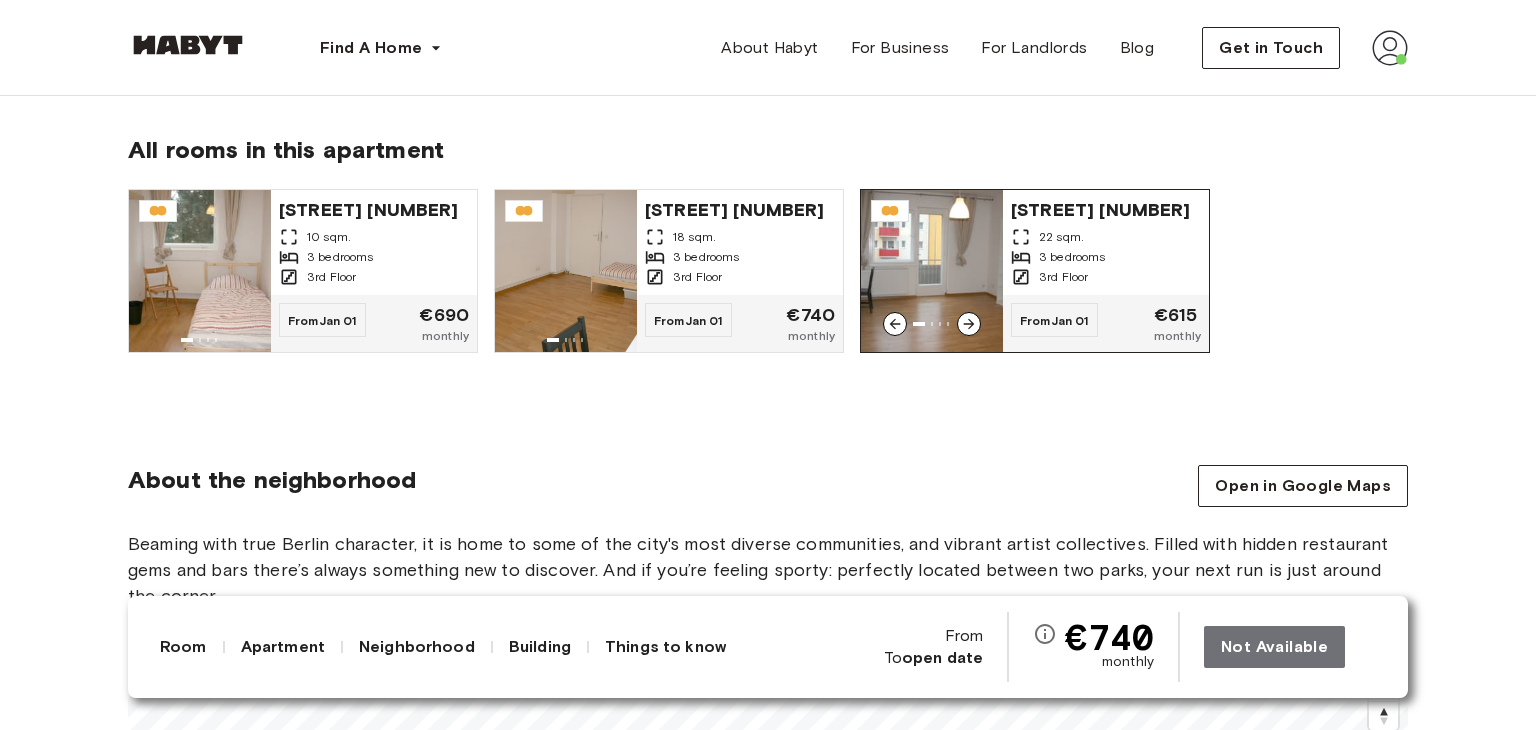 click on "3rd Floor" at bounding box center (1063, 277) 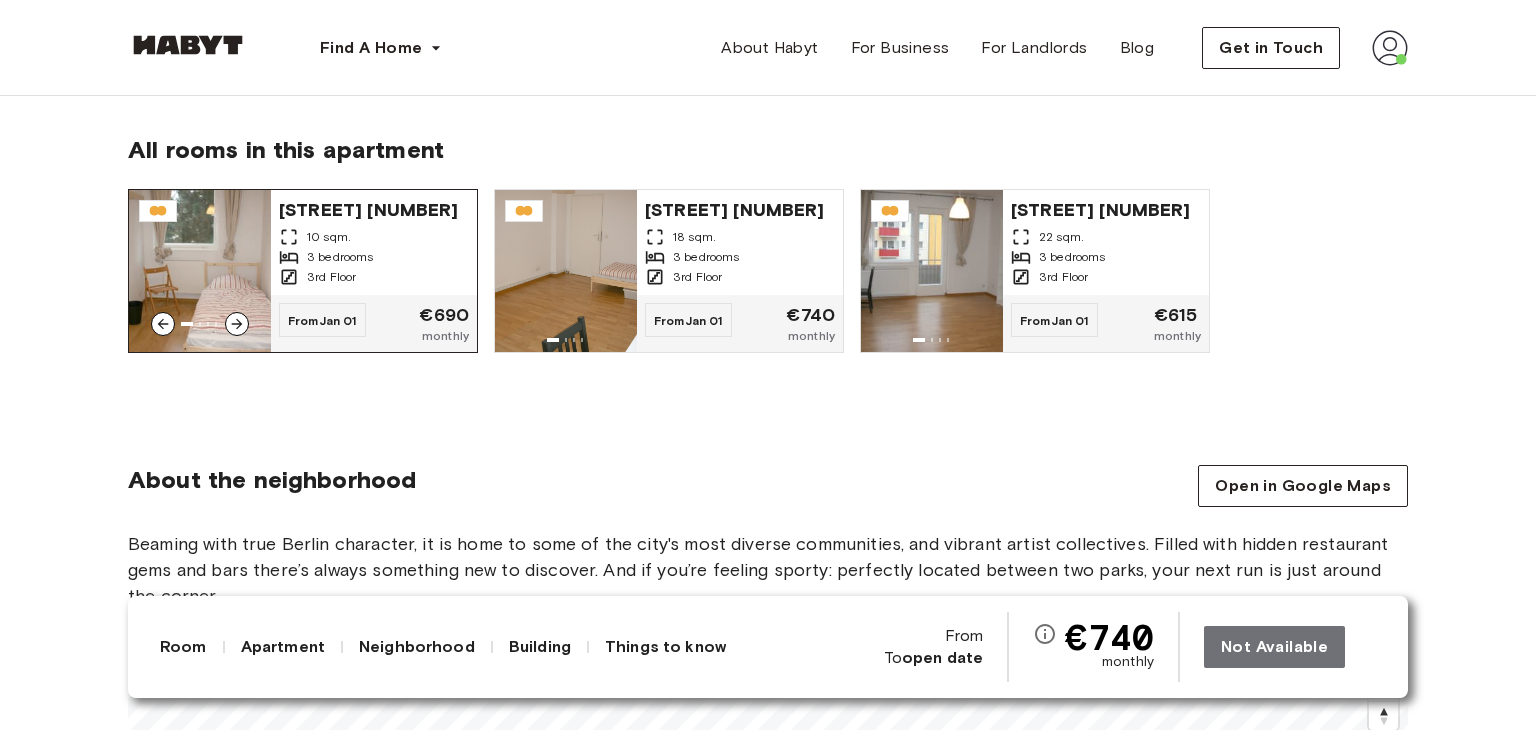 click at bounding box center [237, 324] 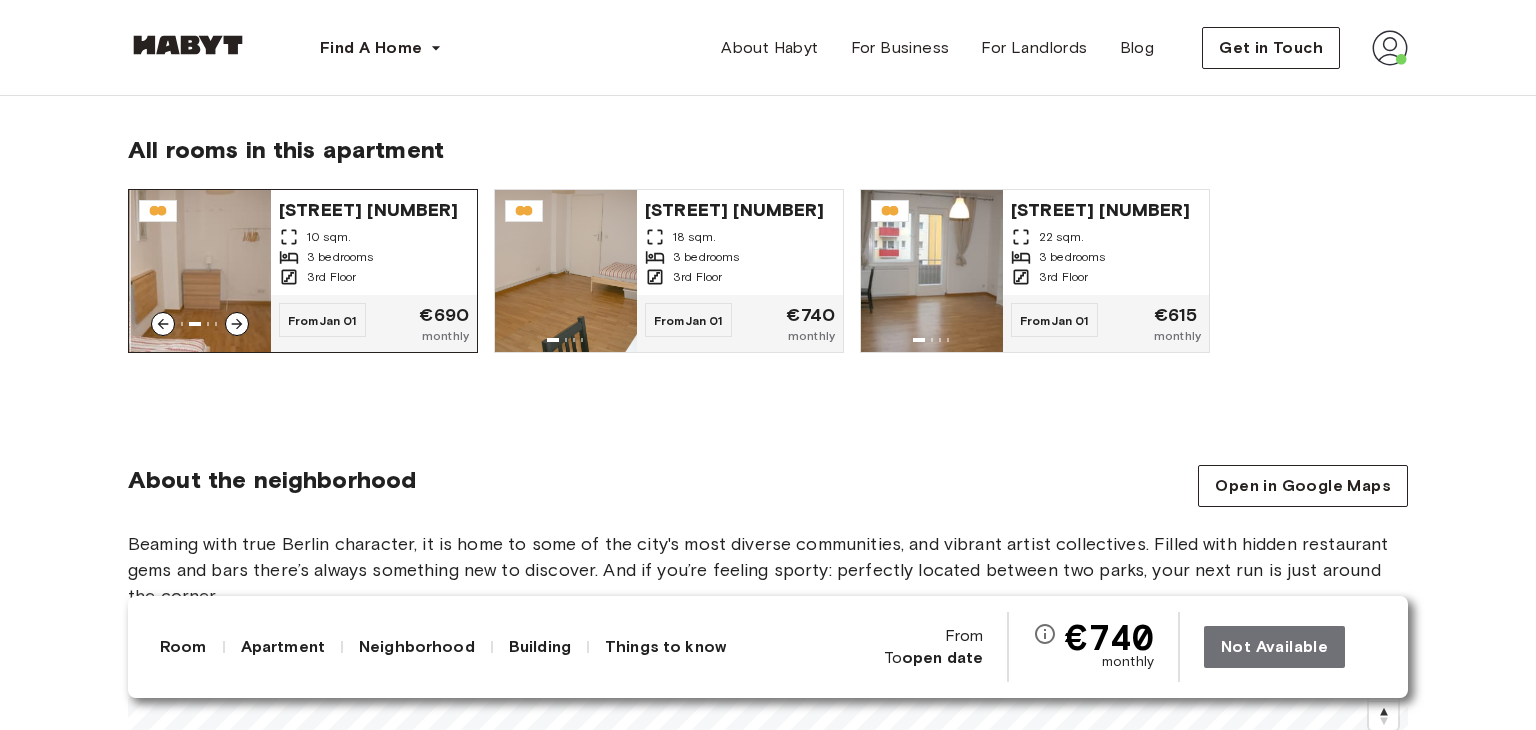 click at bounding box center (237, 324) 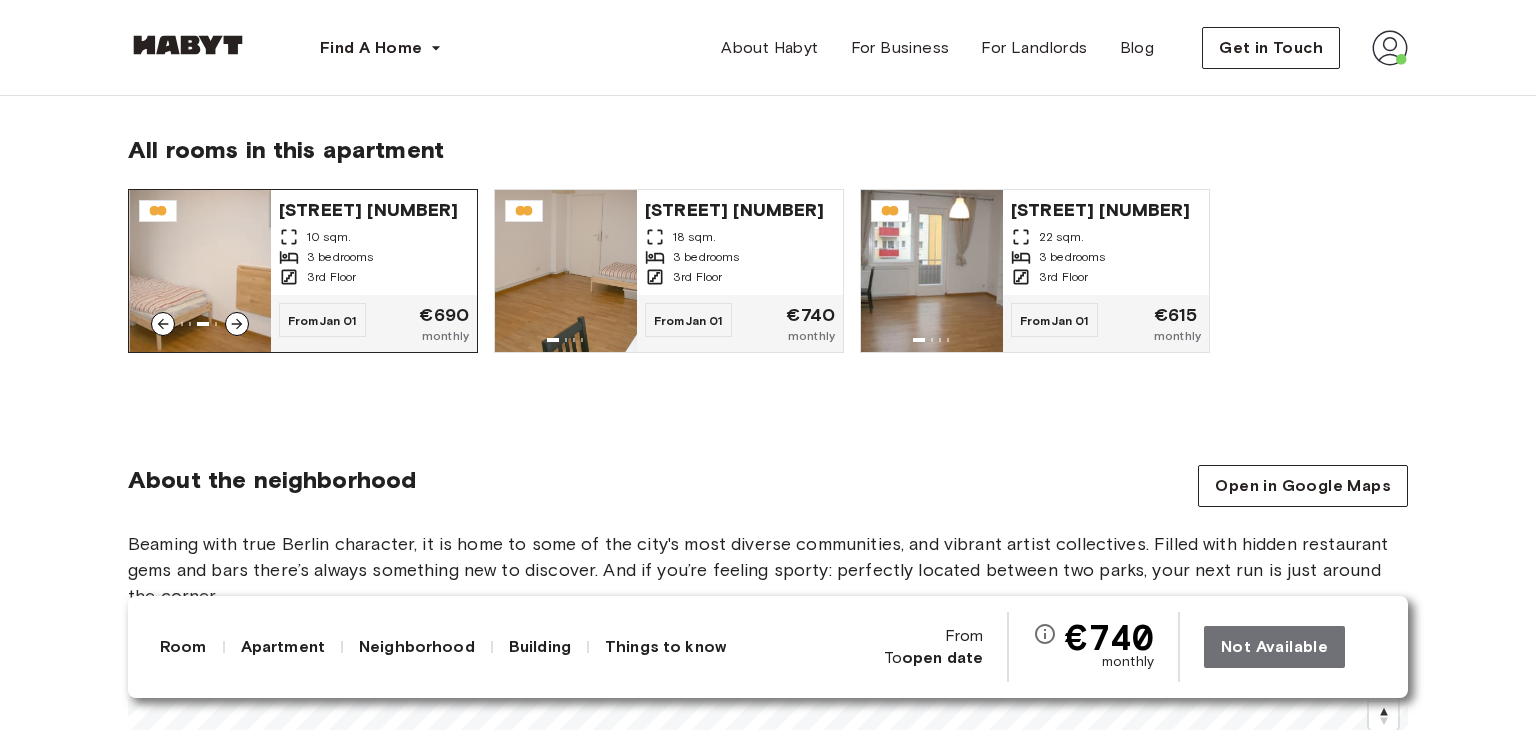 click at bounding box center [237, 324] 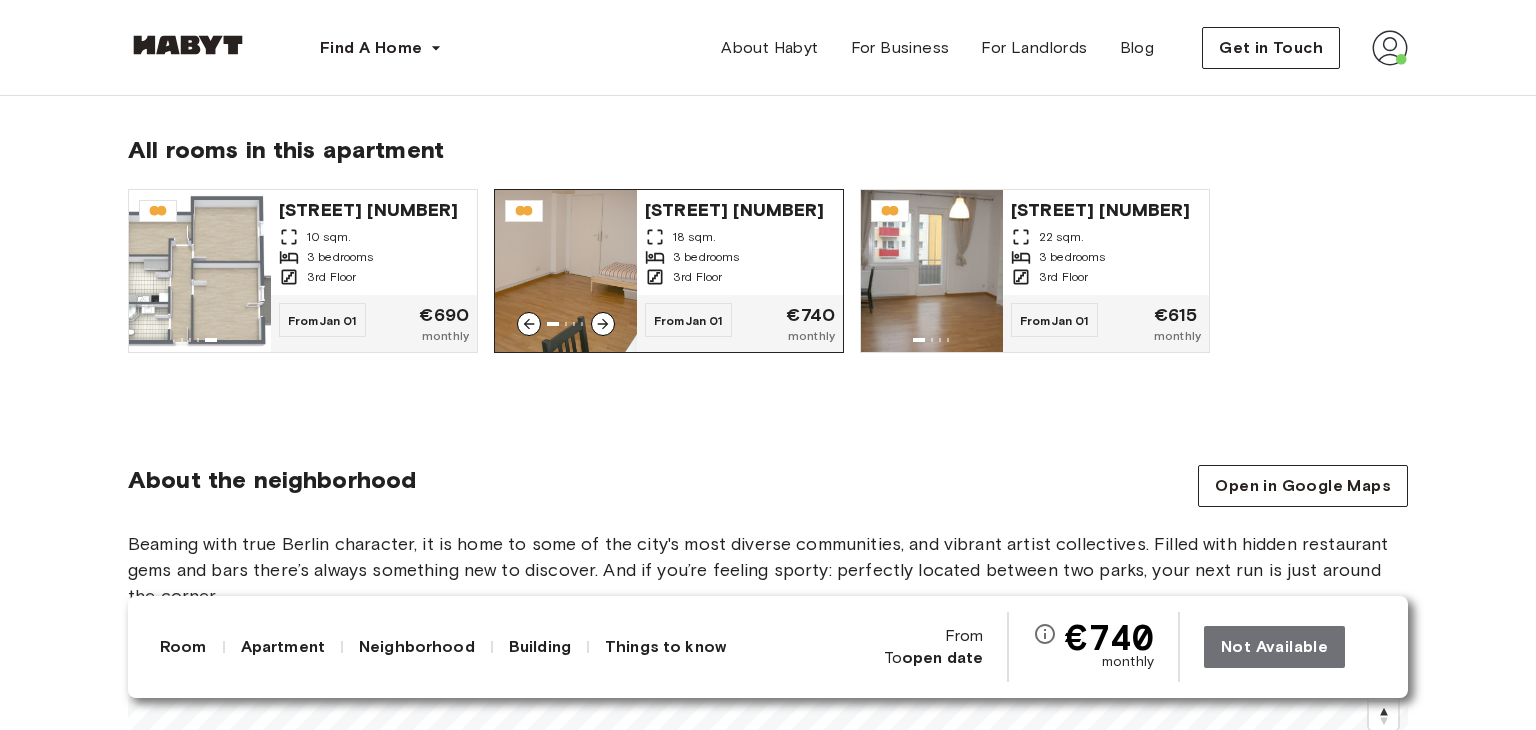 click on "Jan 01" at bounding box center [704, 320] 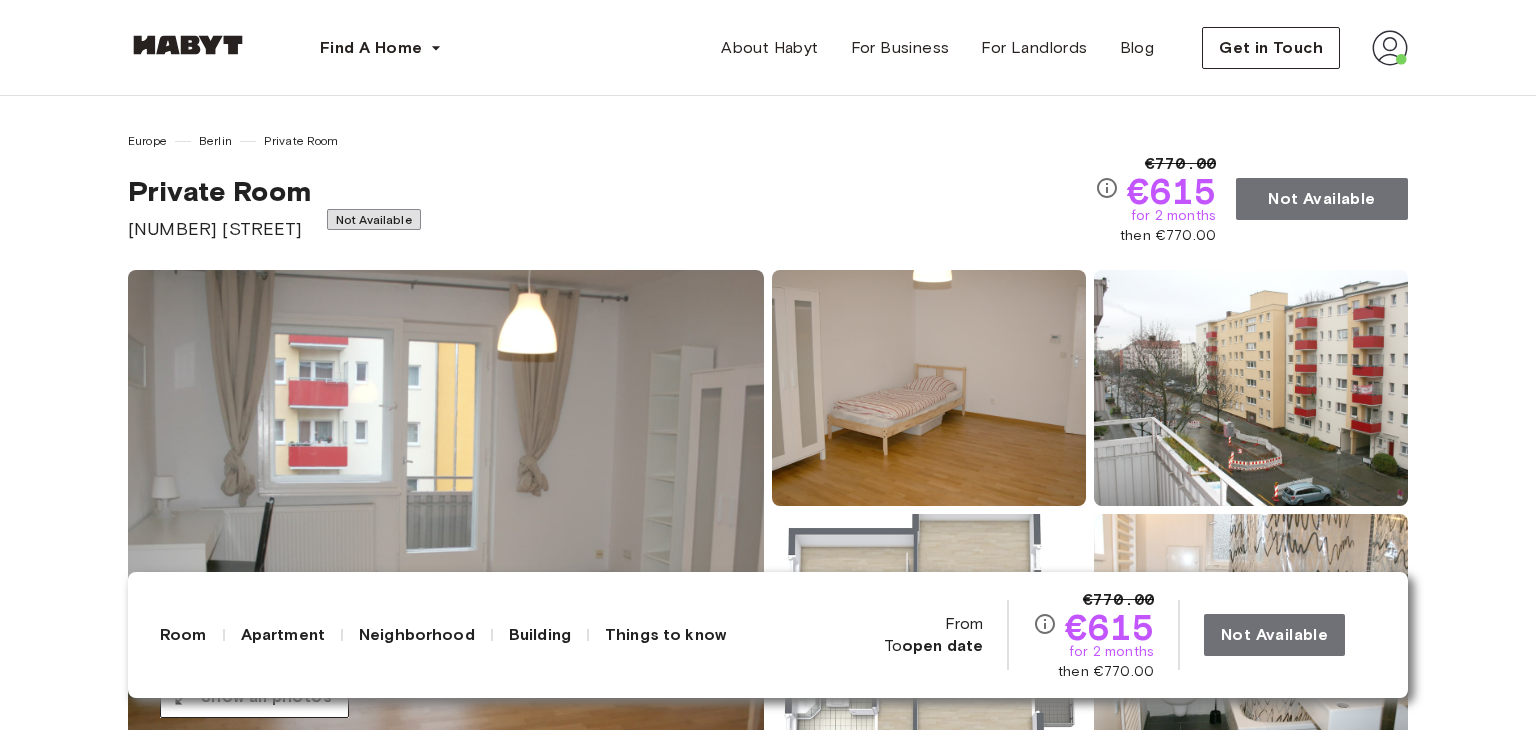scroll, scrollTop: 411, scrollLeft: 0, axis: vertical 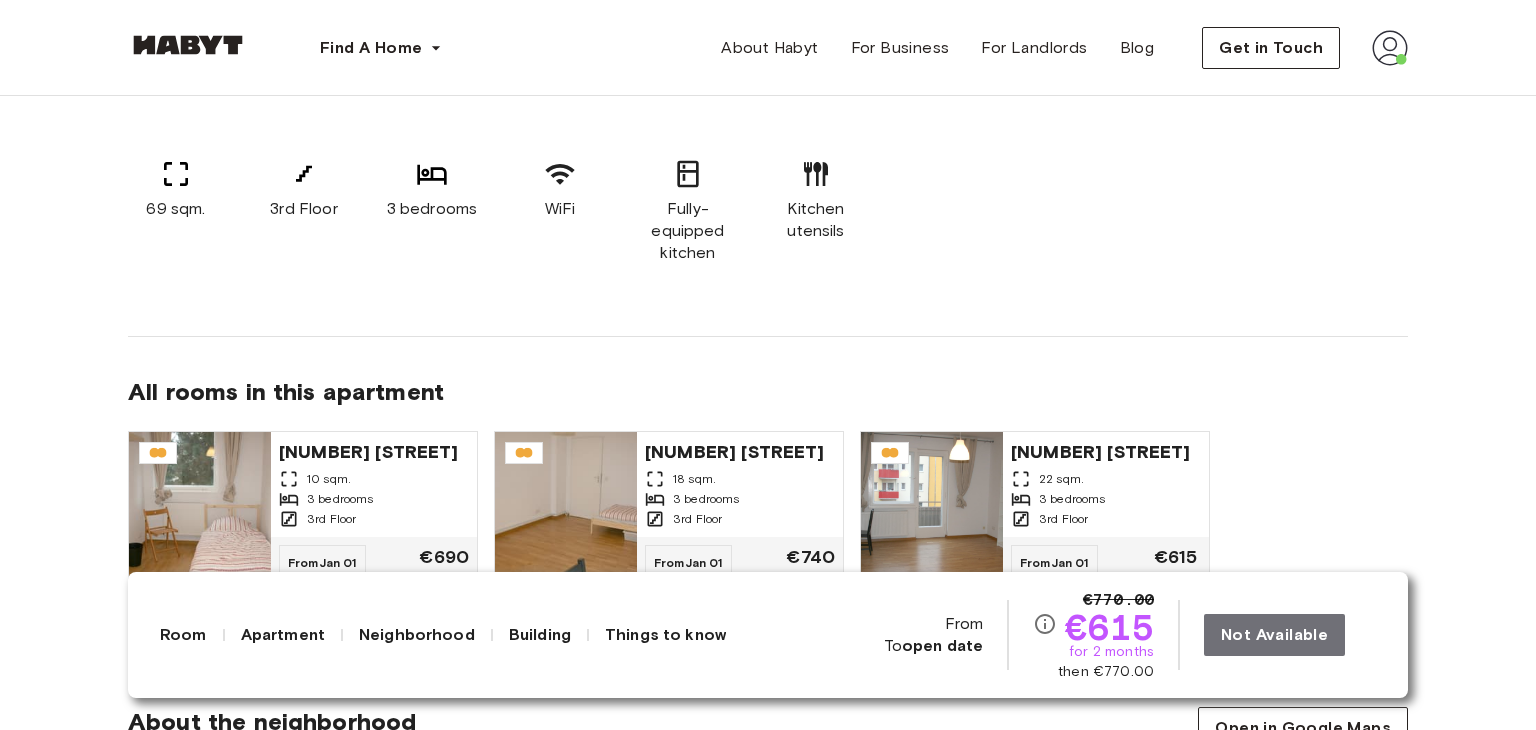 click on "Not Available" at bounding box center (1290, 635) 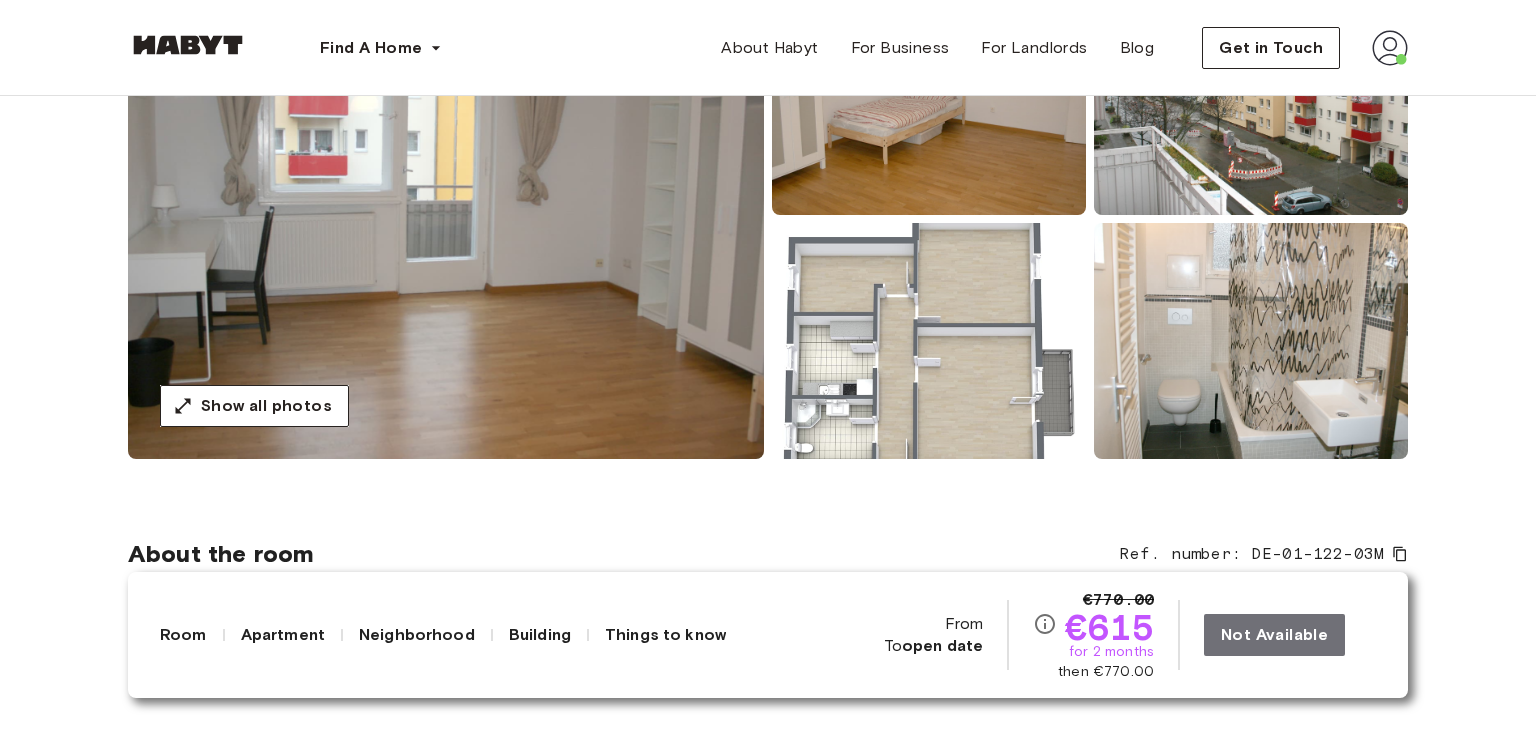 scroll, scrollTop: 302, scrollLeft: 0, axis: vertical 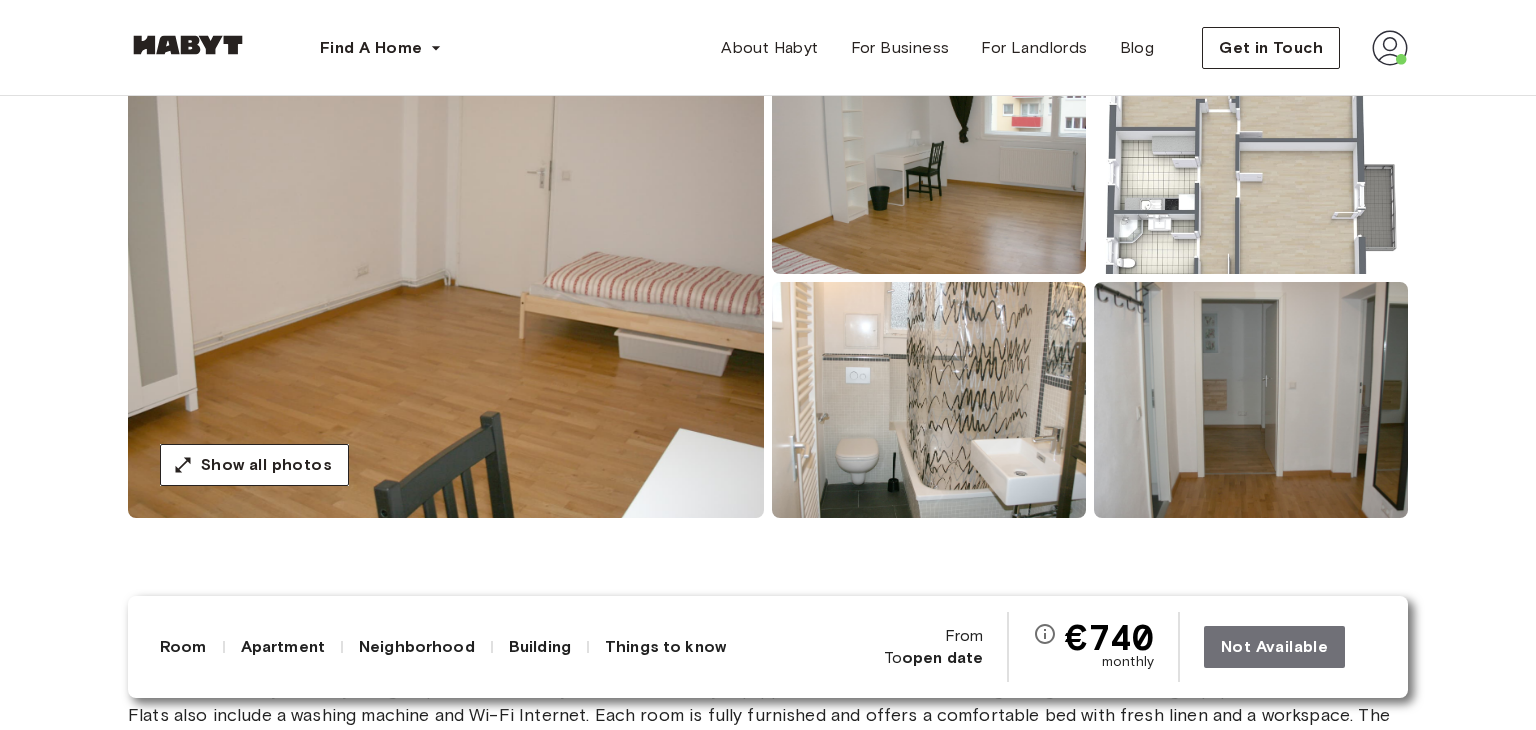 click on "From  To  open date" at bounding box center (934, 647) 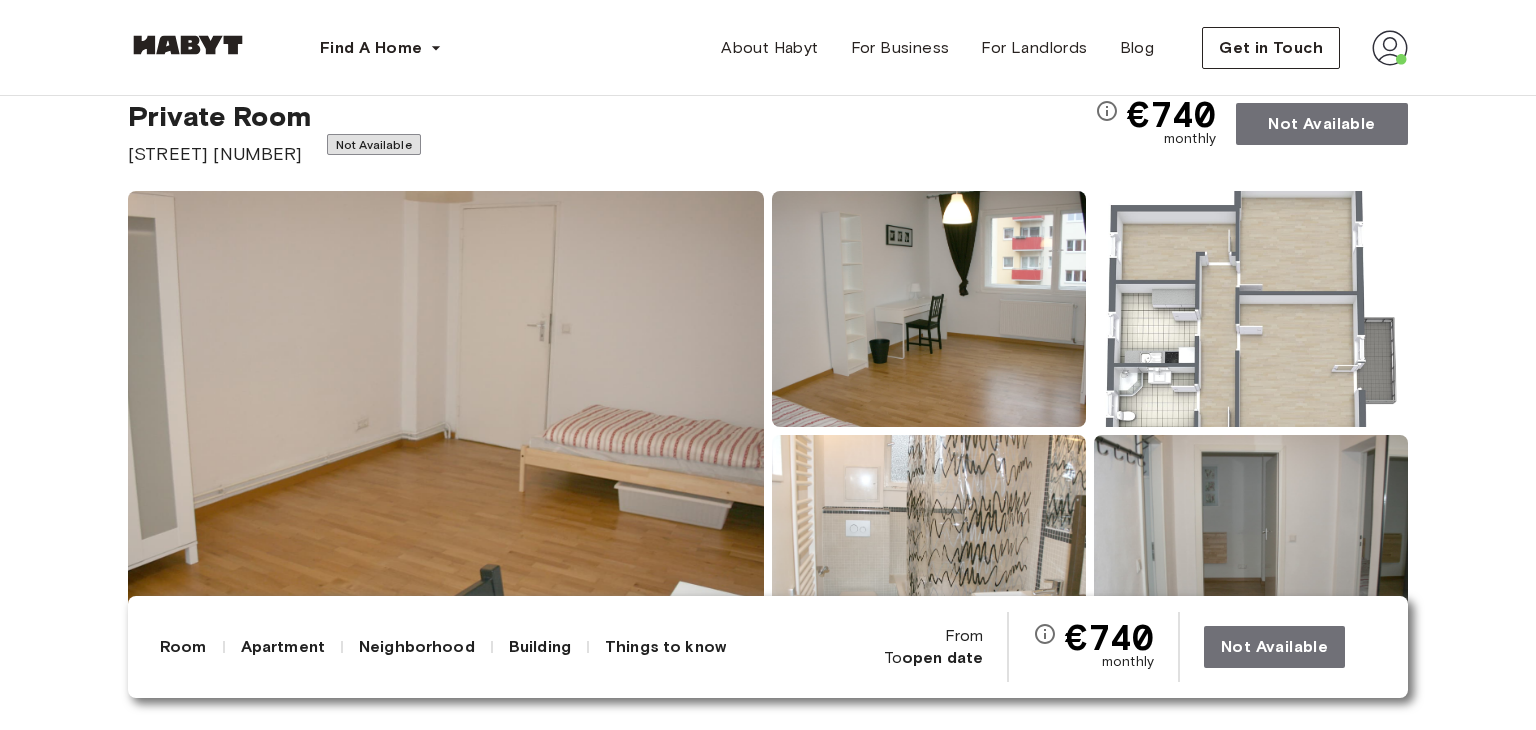 scroll, scrollTop: 0, scrollLeft: 0, axis: both 